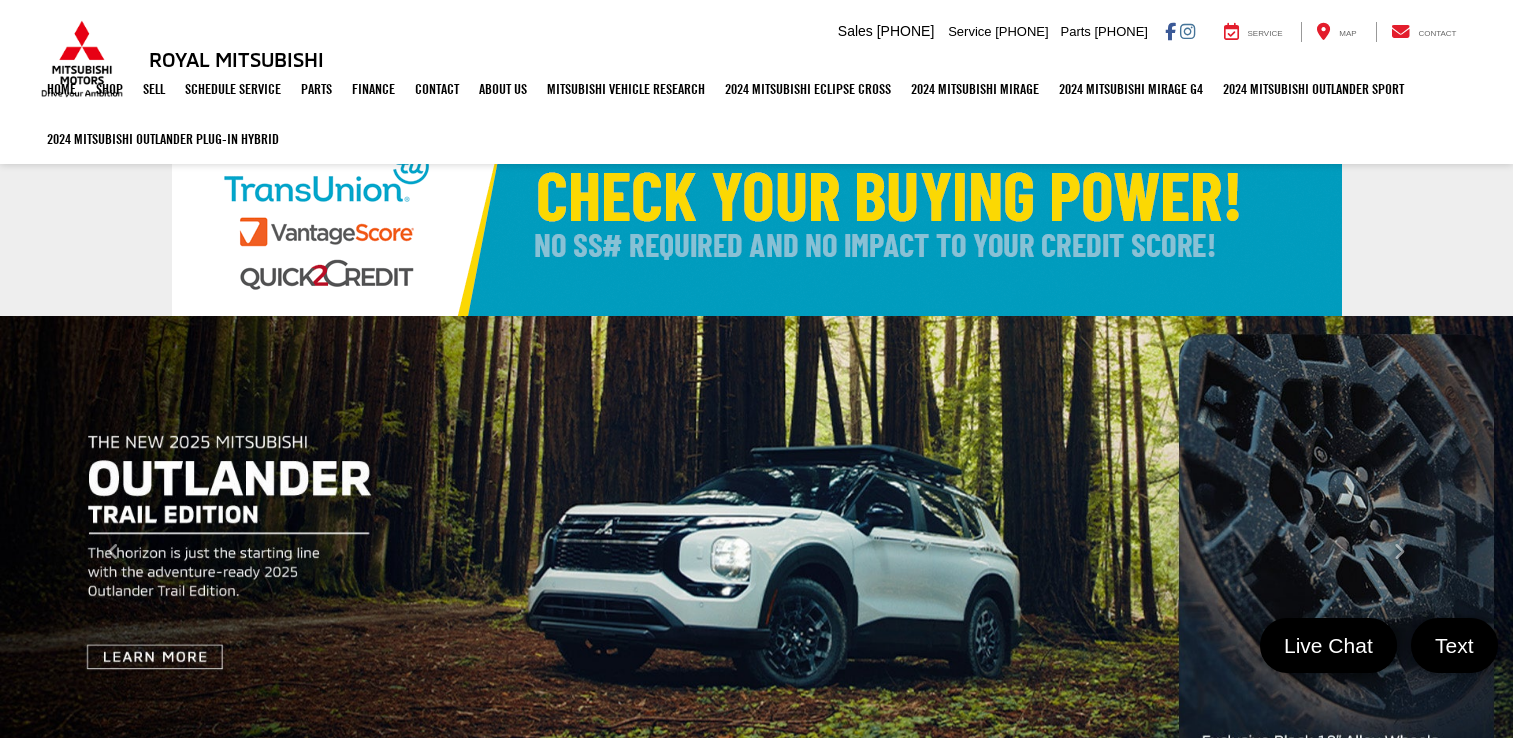 select on "Mitsubishi" 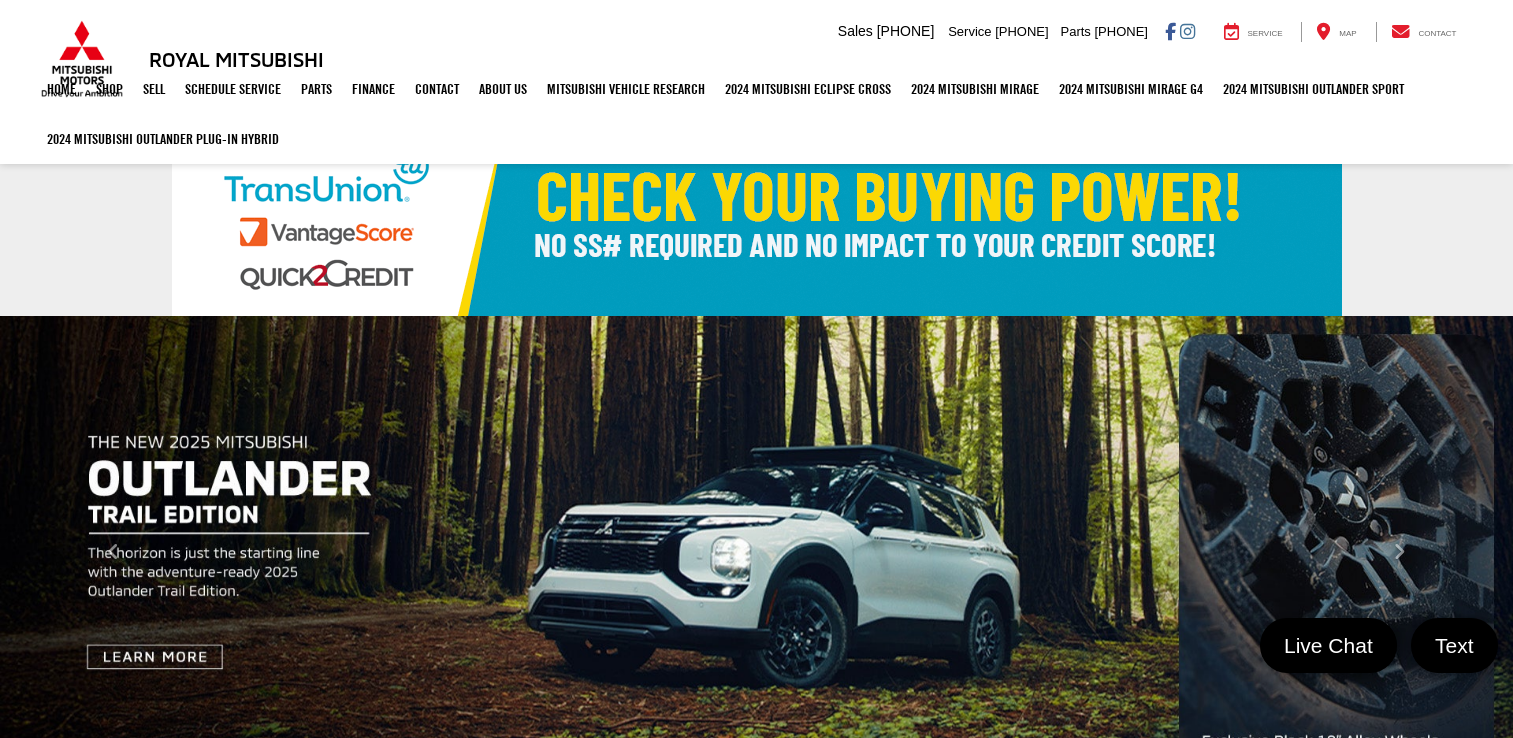 scroll, scrollTop: 247, scrollLeft: 0, axis: vertical 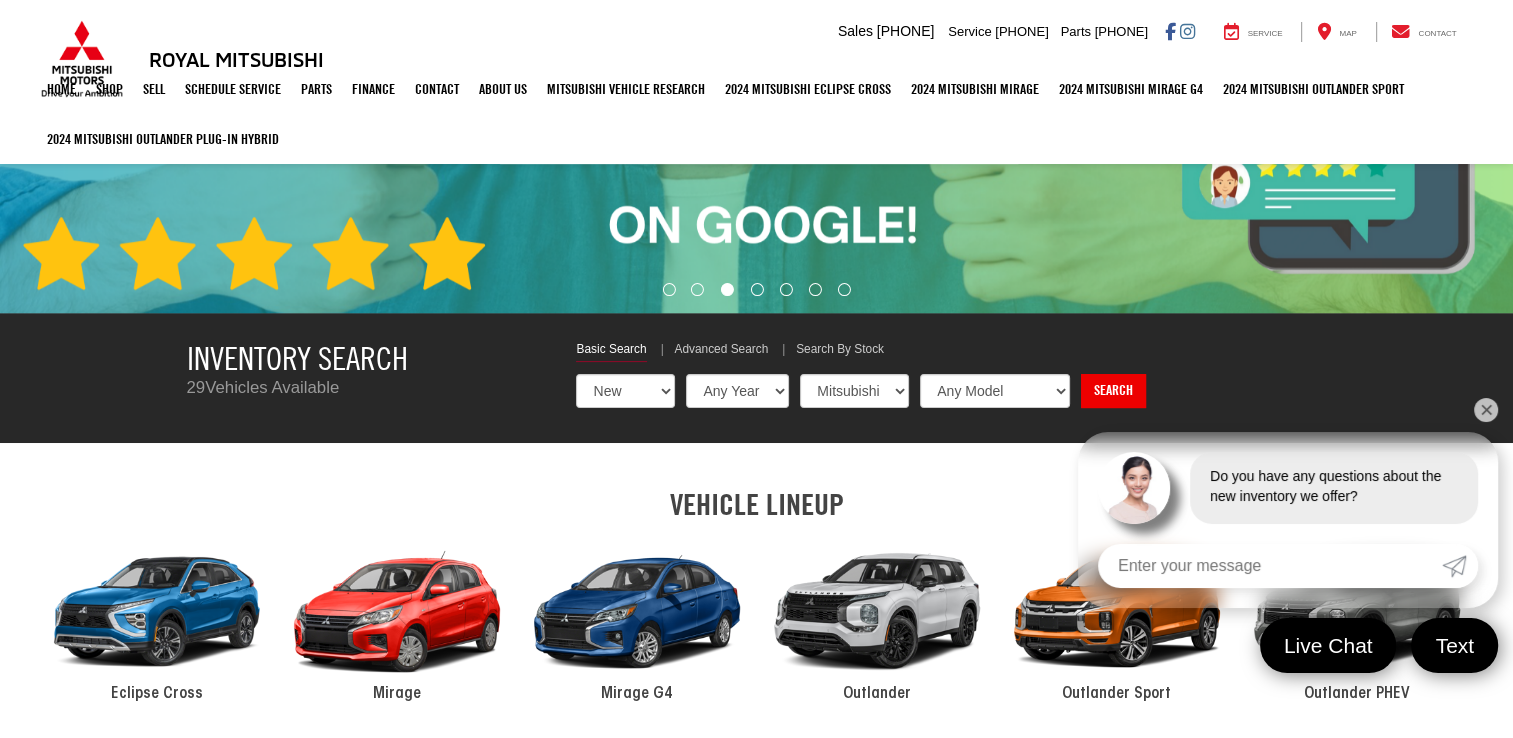 click on "✕" at bounding box center (1486, 410) 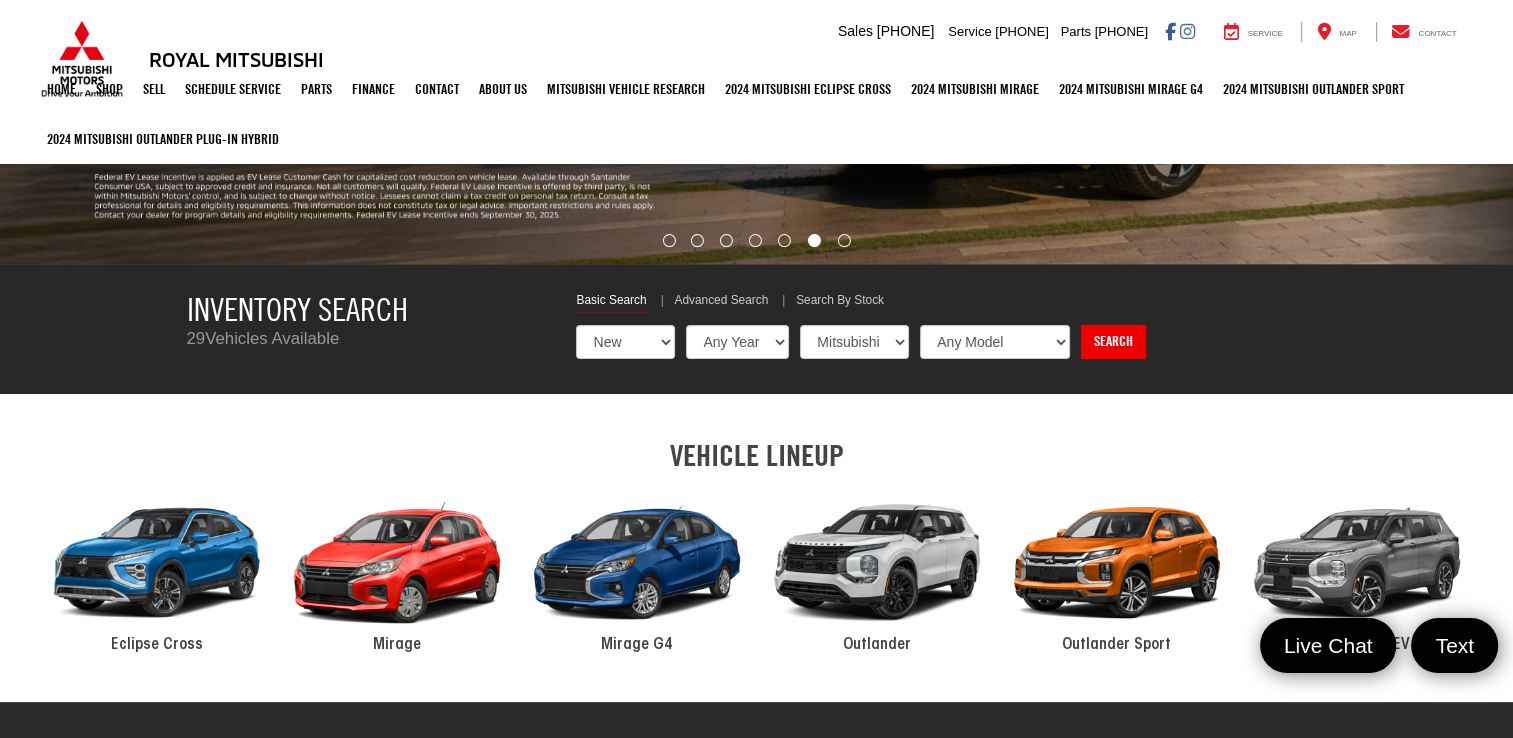 scroll, scrollTop: 533, scrollLeft: 0, axis: vertical 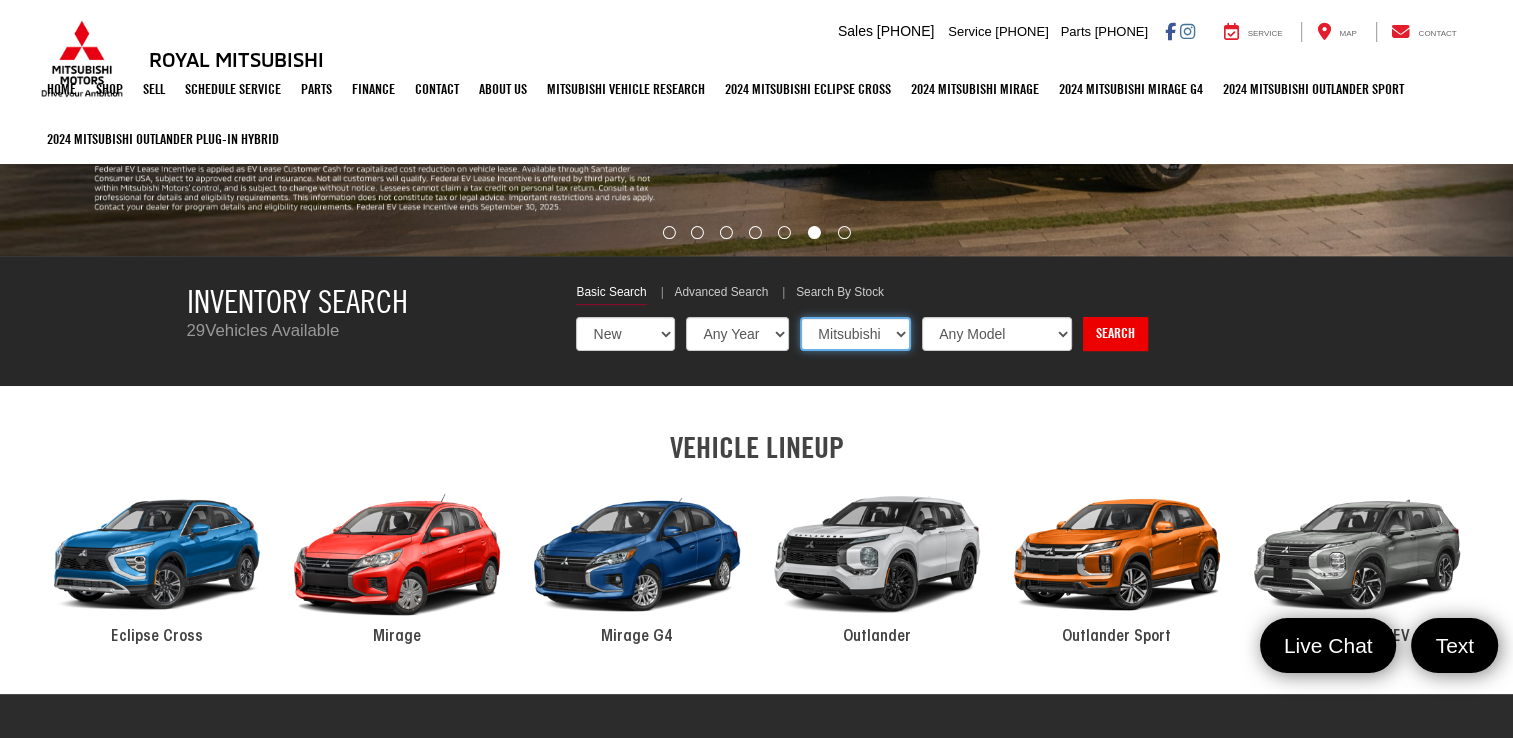 click on "Any Make Mitsubishi" at bounding box center (855, 334) 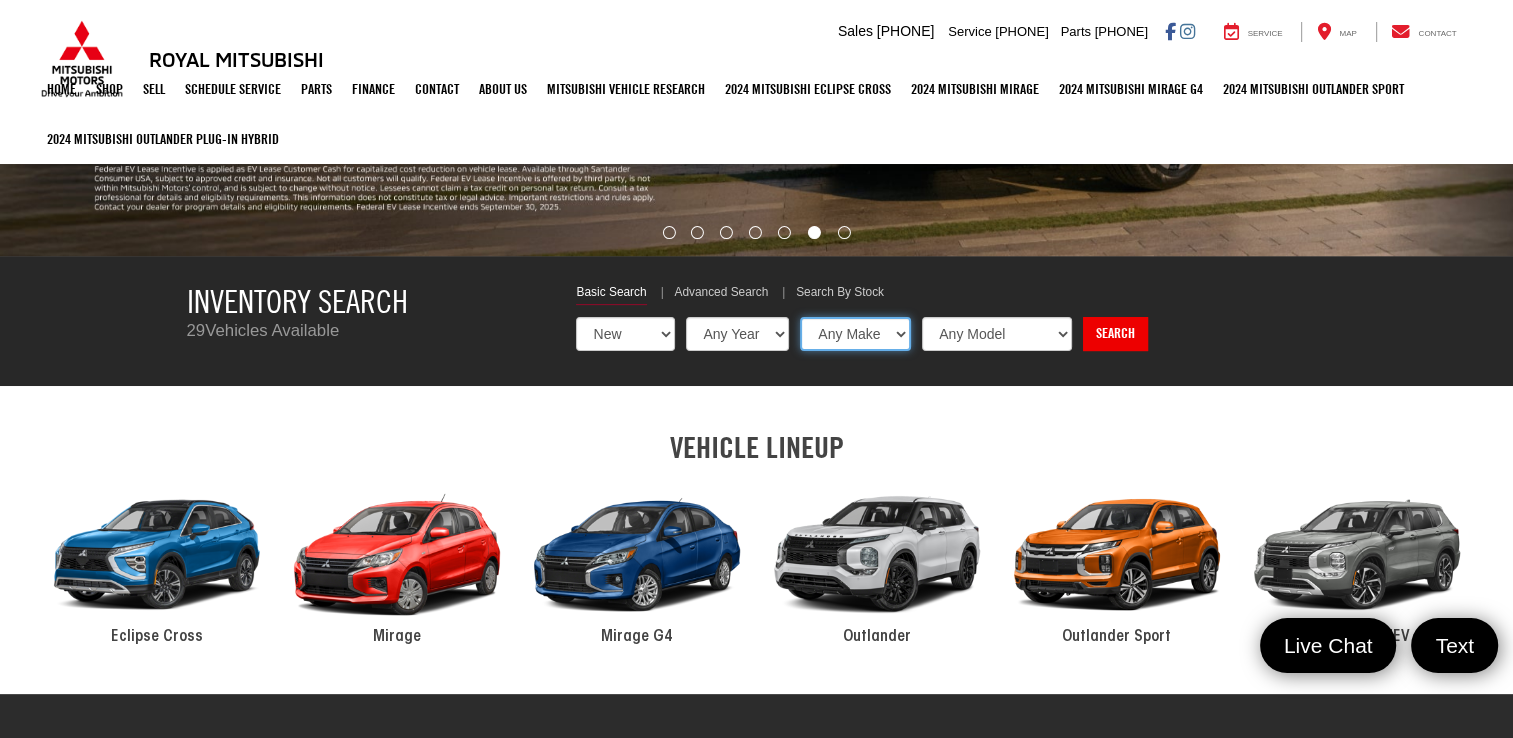 click on "Any Make Mitsubishi" at bounding box center [855, 334] 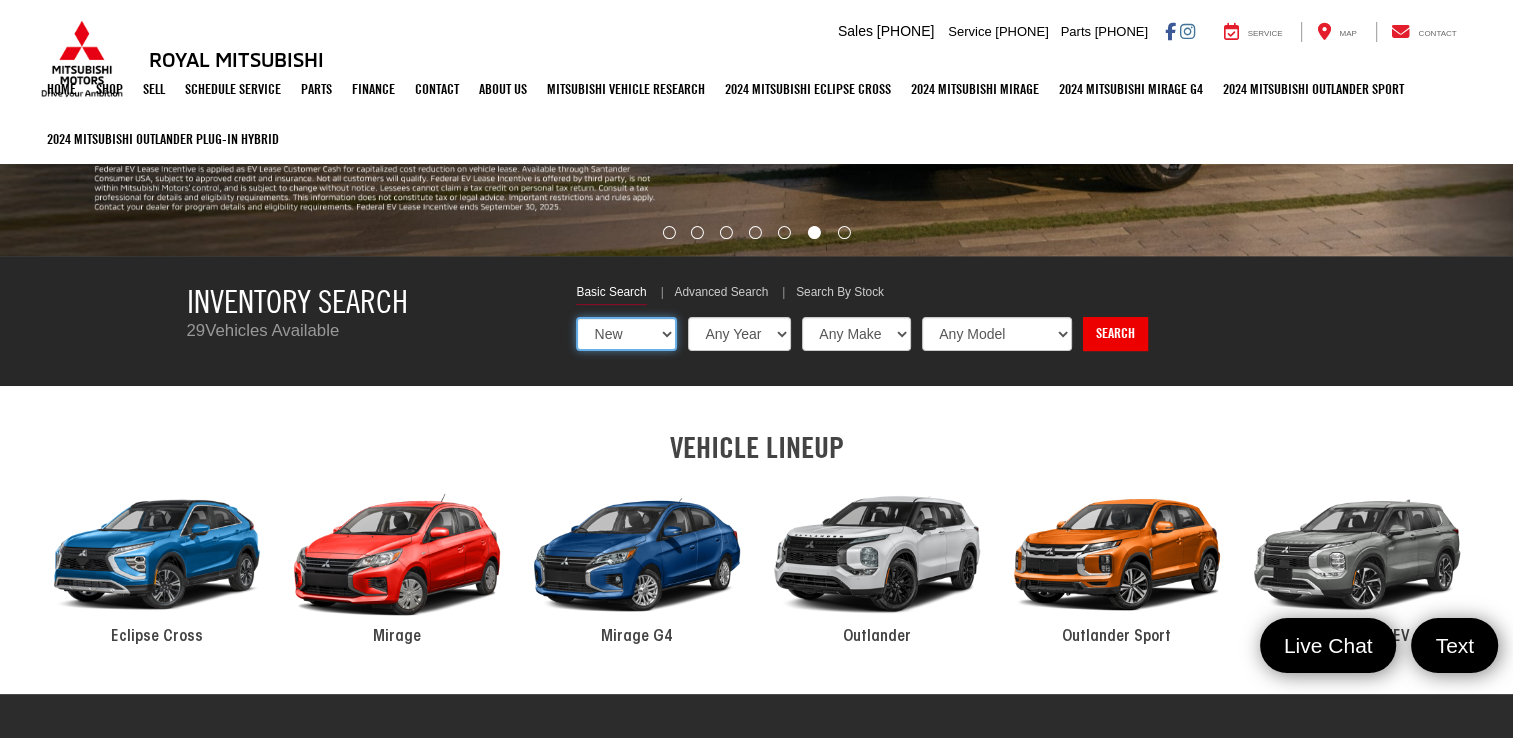 click on "New
Used Certified" at bounding box center (626, 334) 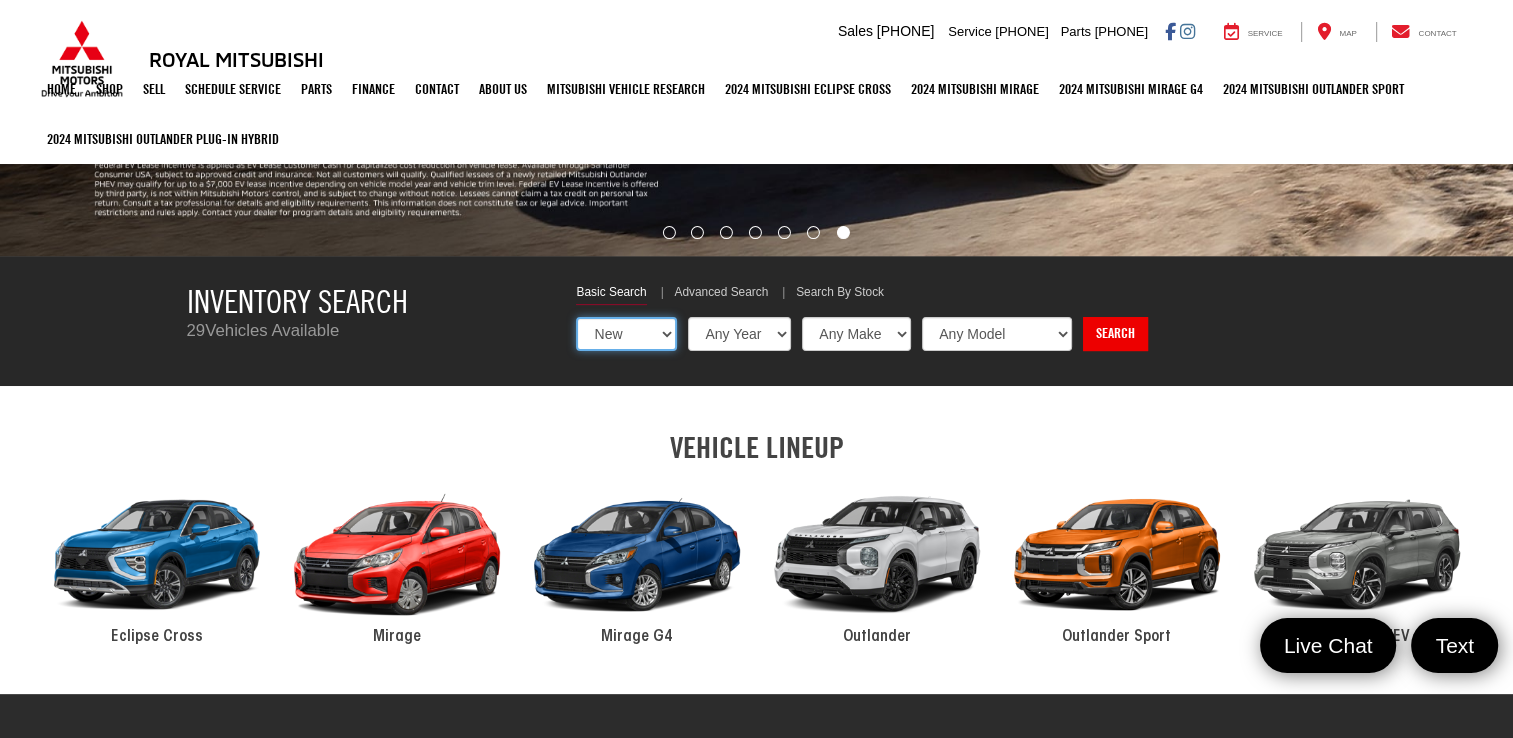 select on "Type:U" 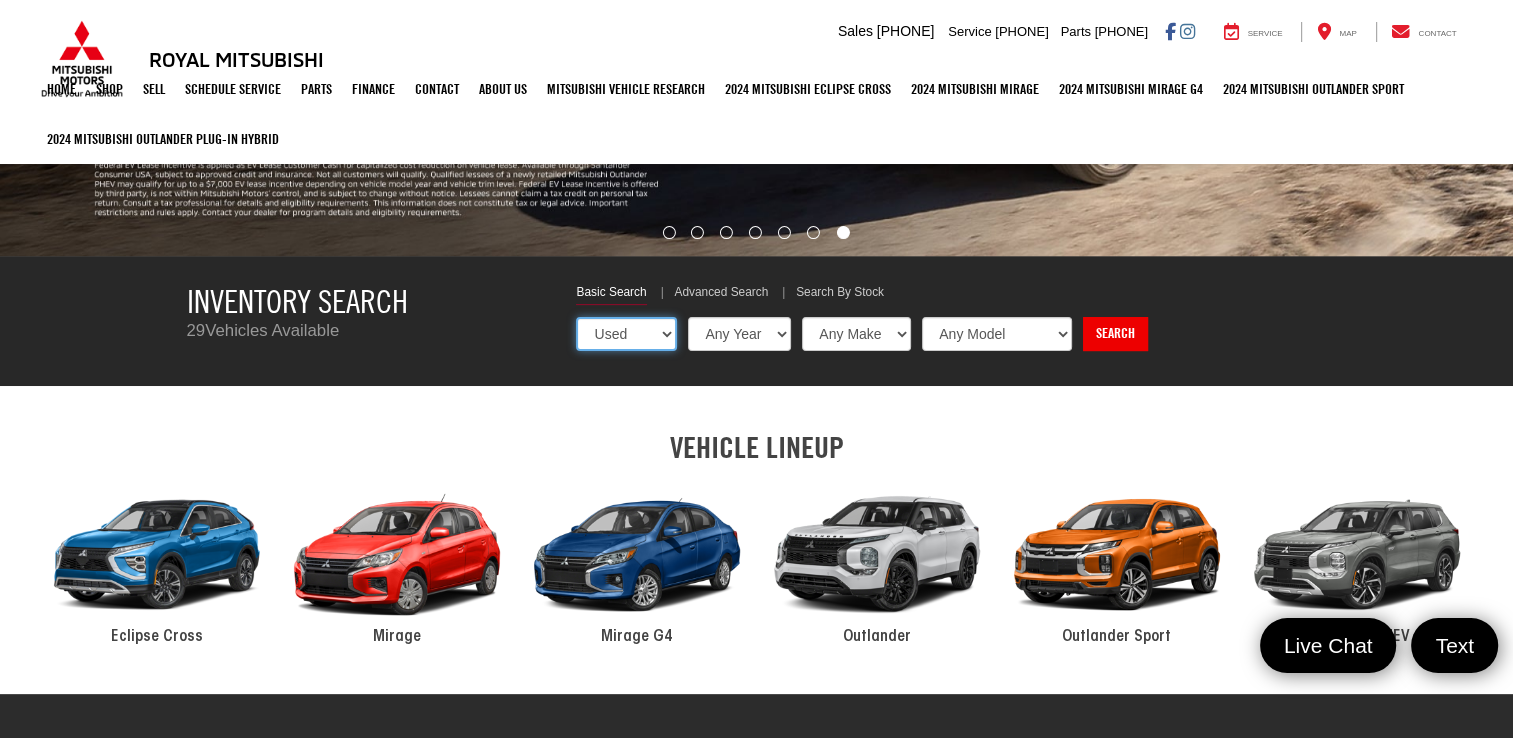 click on "New
Used Certified" at bounding box center (626, 334) 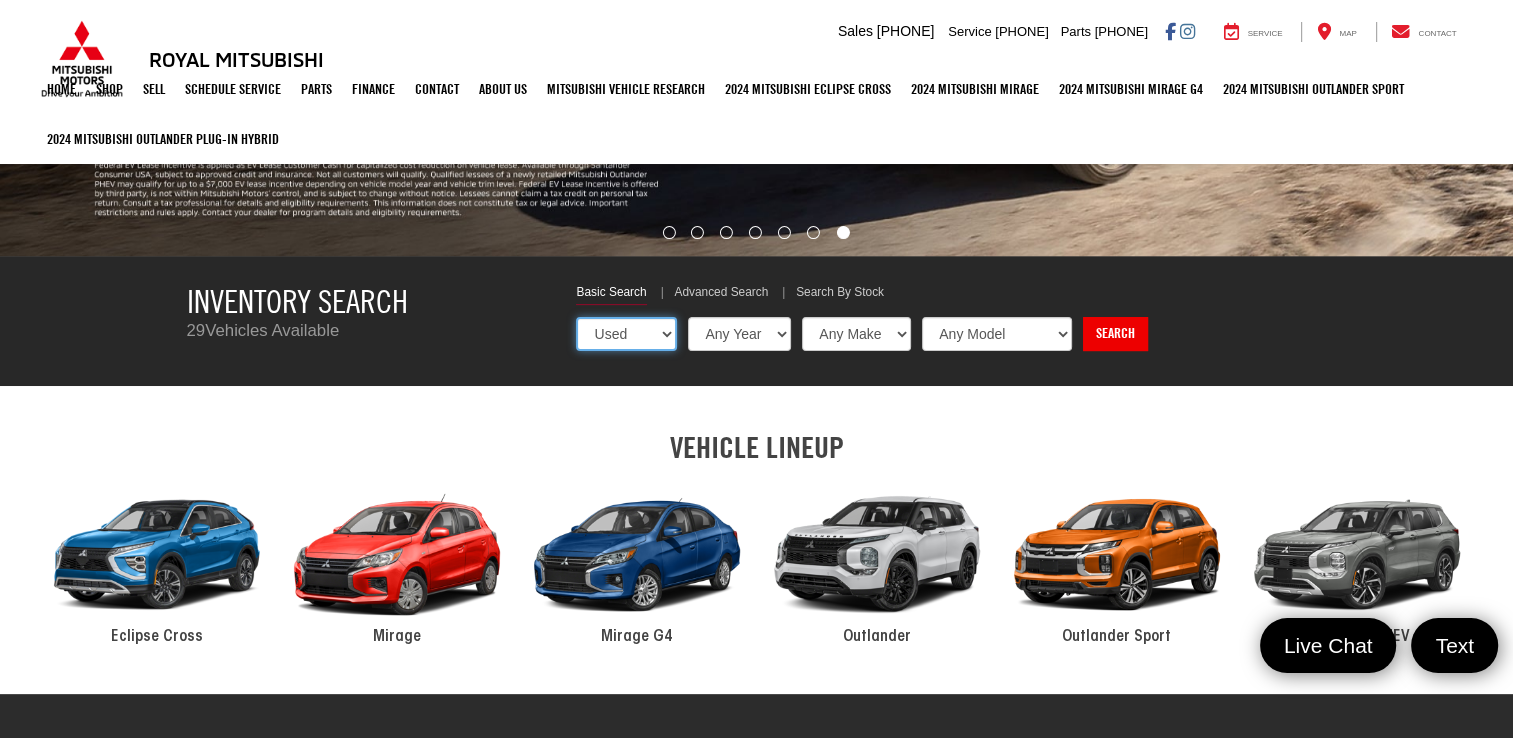 select 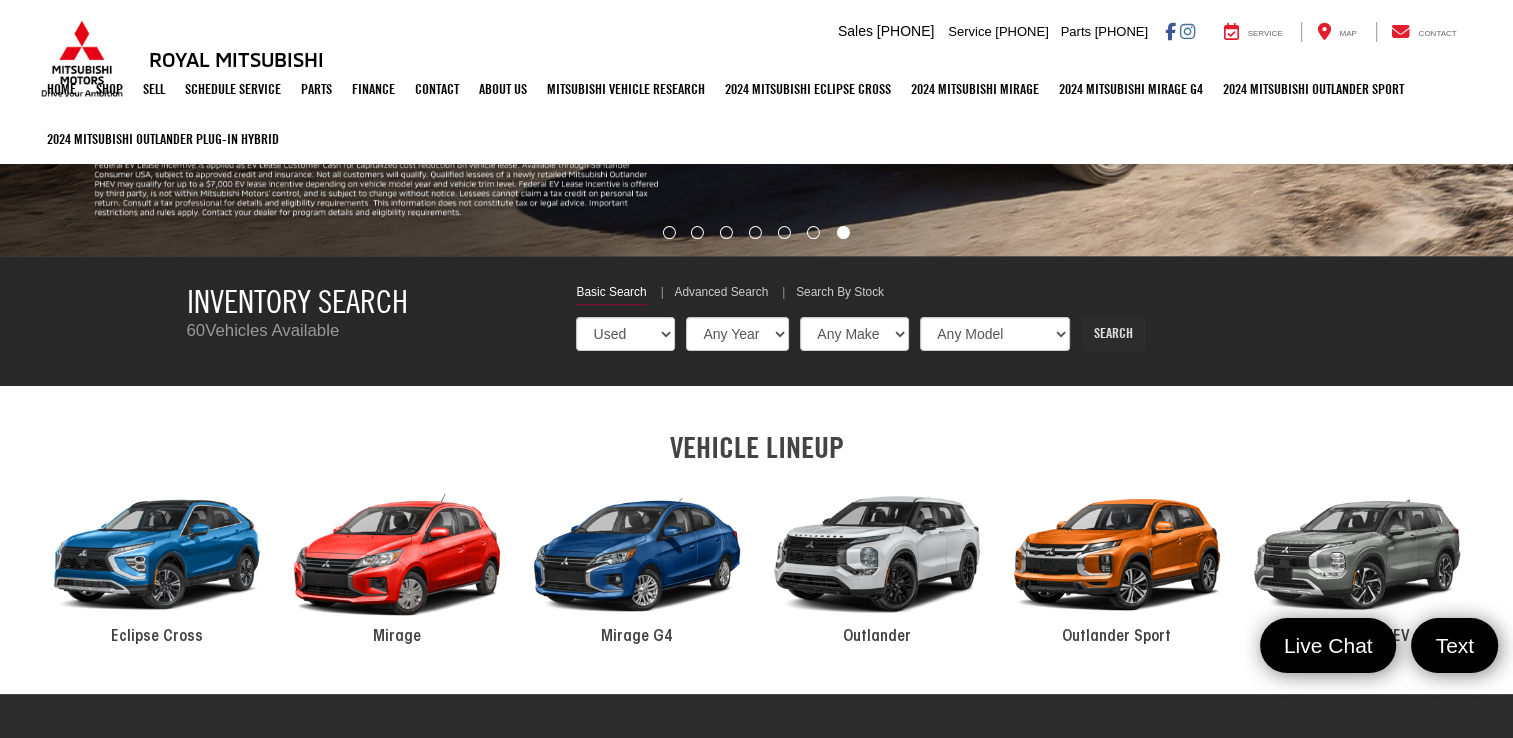 click on "Search" at bounding box center (1113, 334) 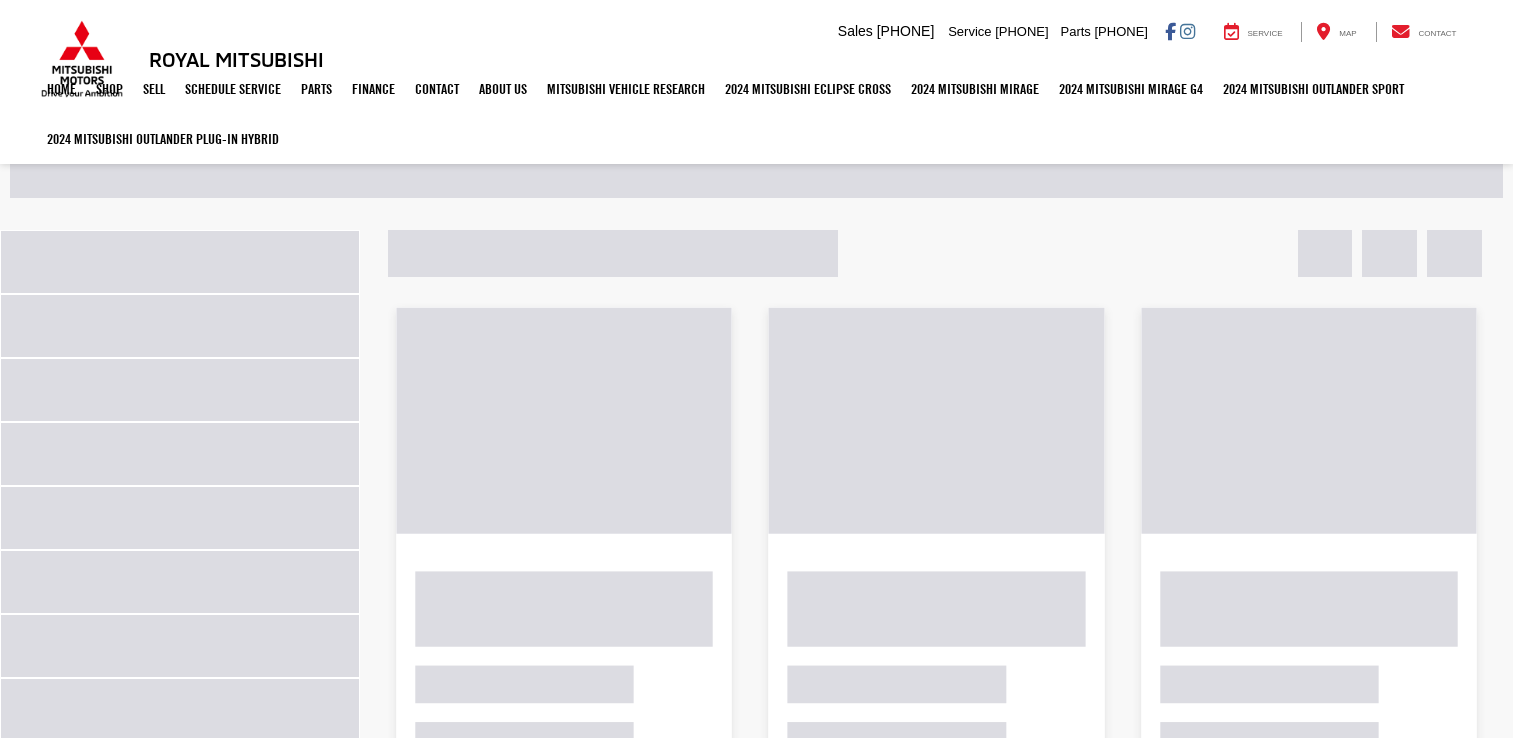 scroll, scrollTop: 0, scrollLeft: 0, axis: both 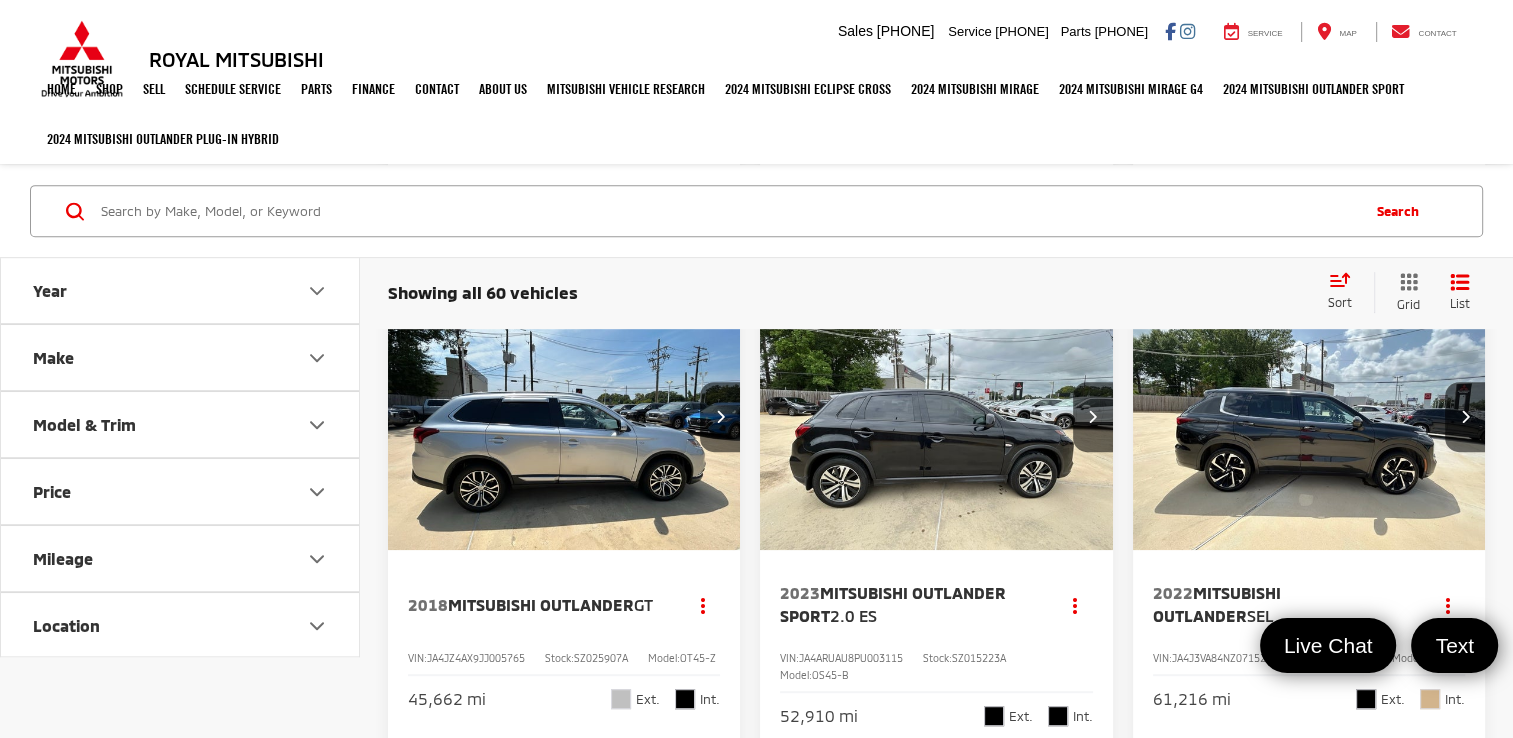 click 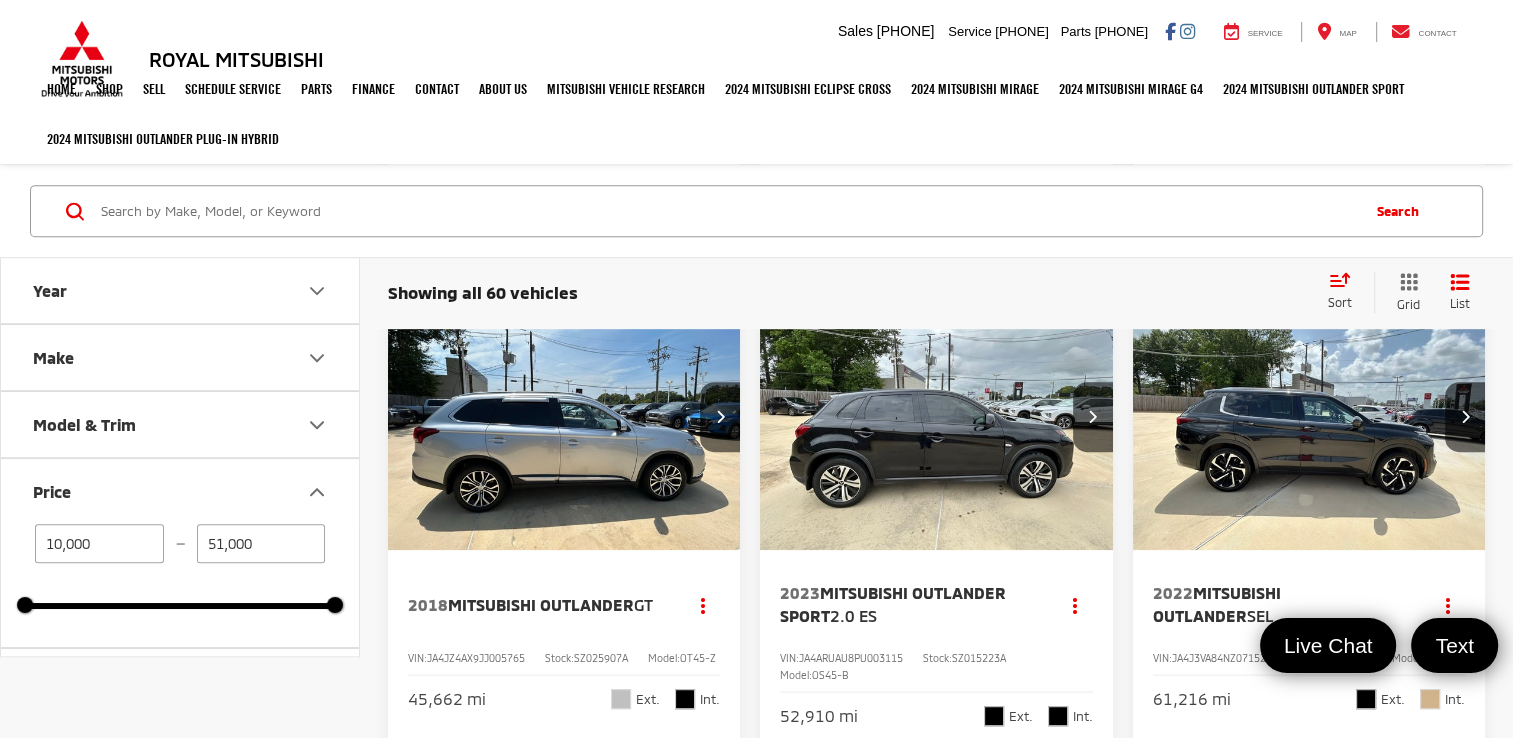 drag, startPoint x: 267, startPoint y: 546, endPoint x: 180, endPoint y: 546, distance: 87 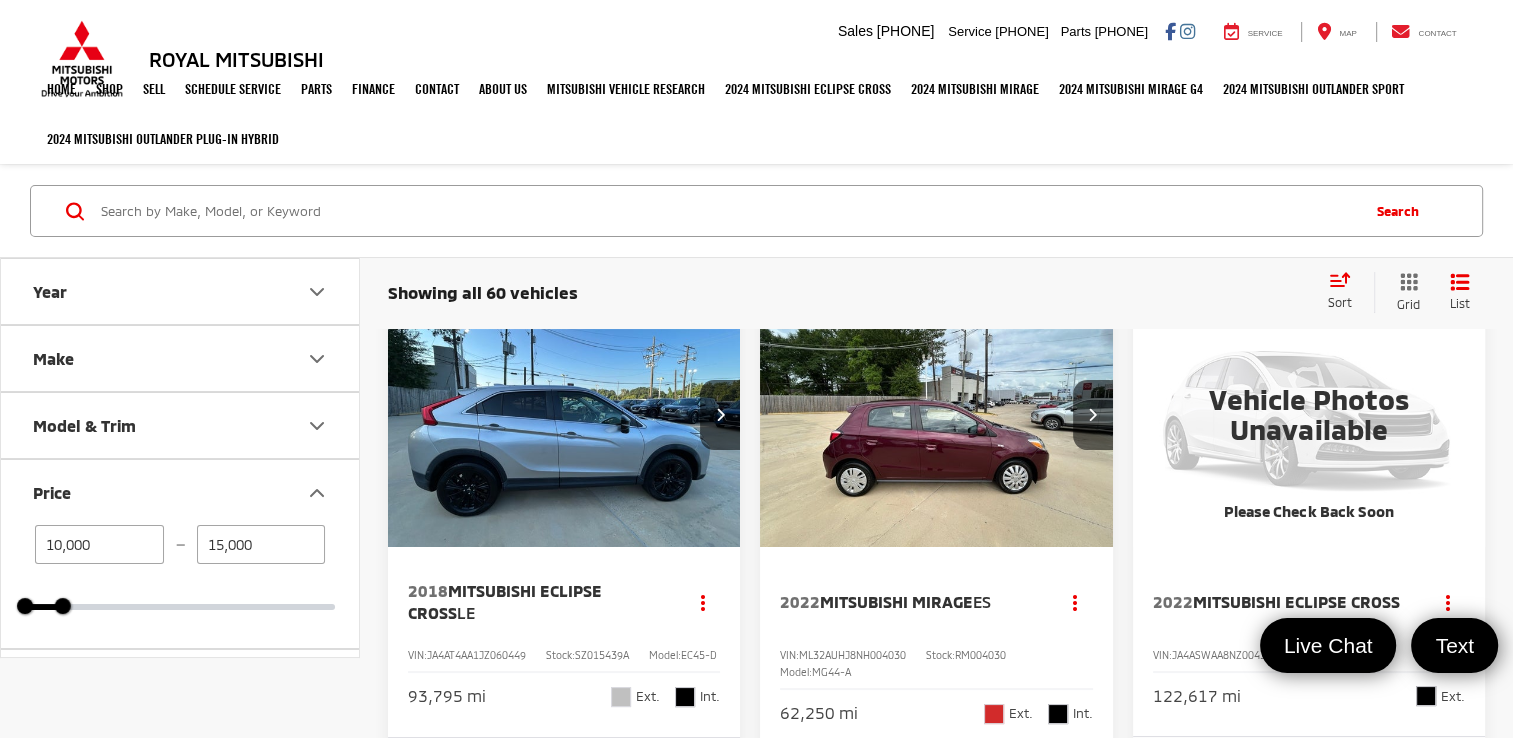 scroll, scrollTop: 0, scrollLeft: 0, axis: both 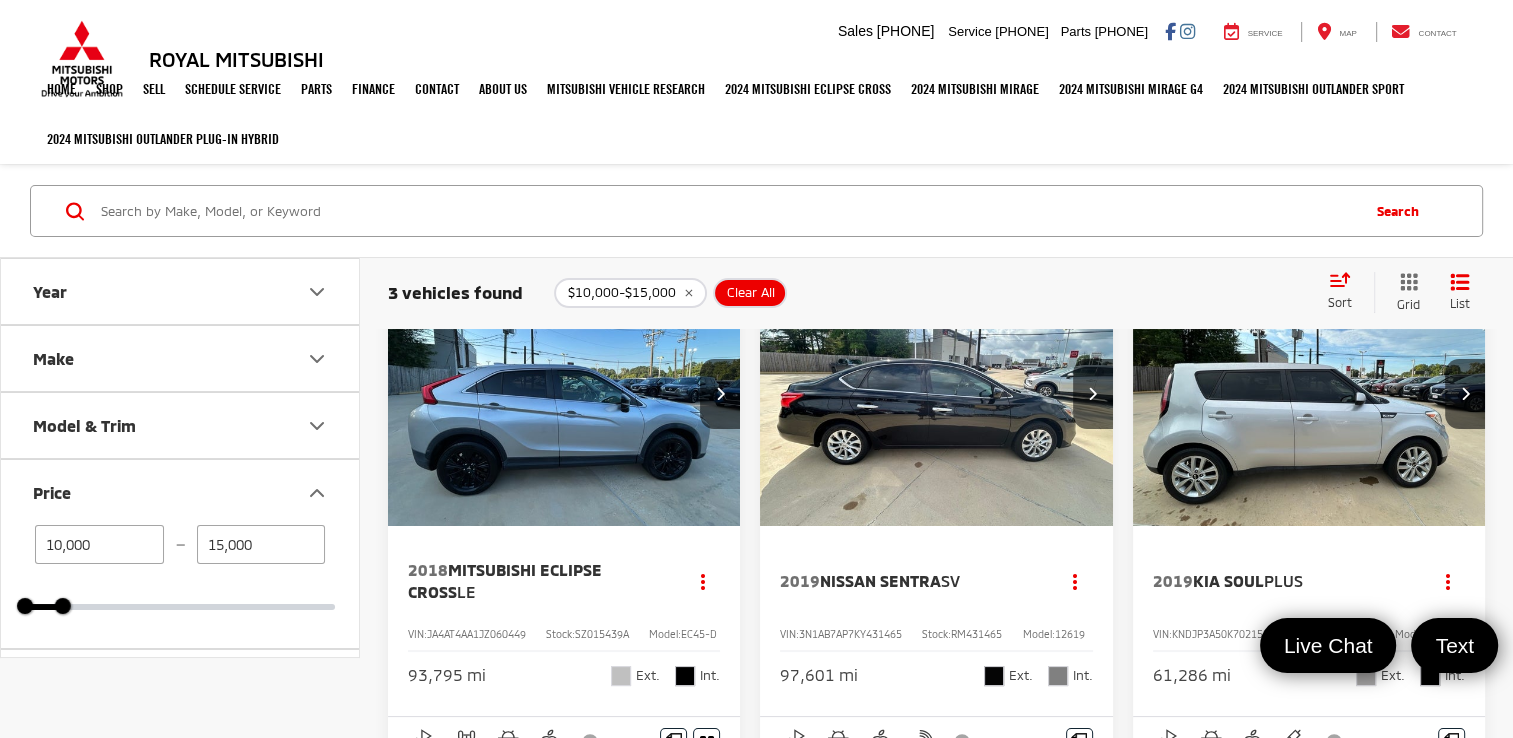 click on "15,000" at bounding box center [261, 544] 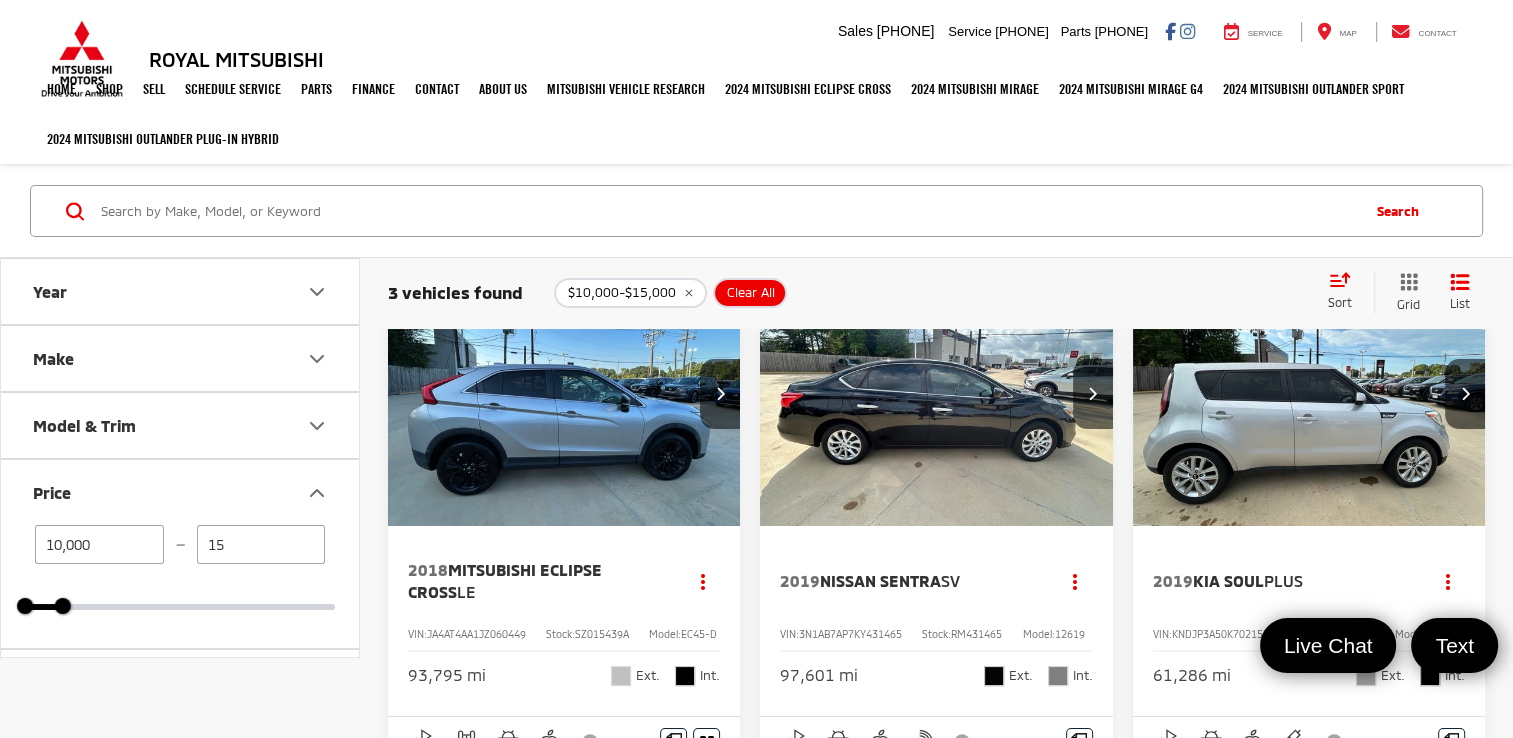 type on "1" 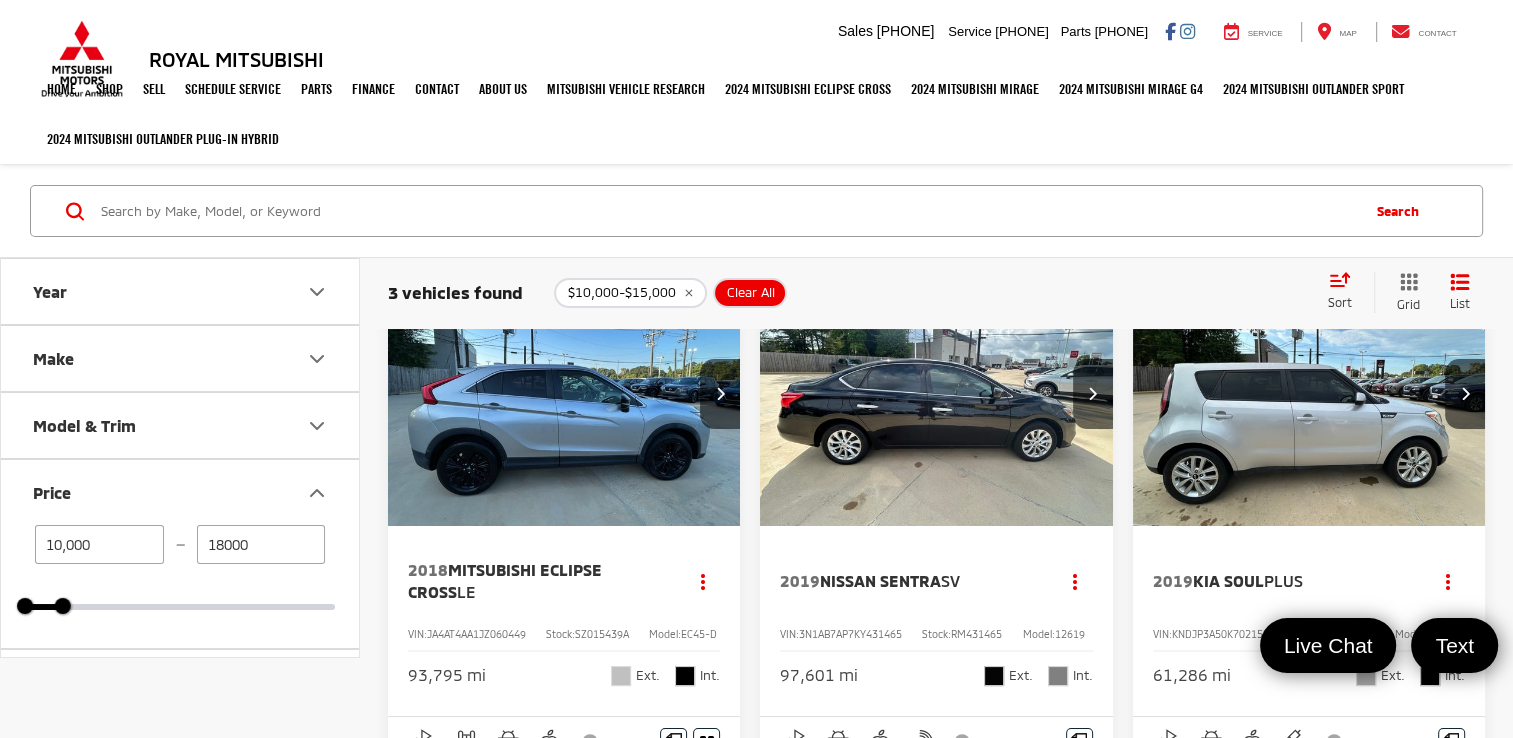 type on "18,000" 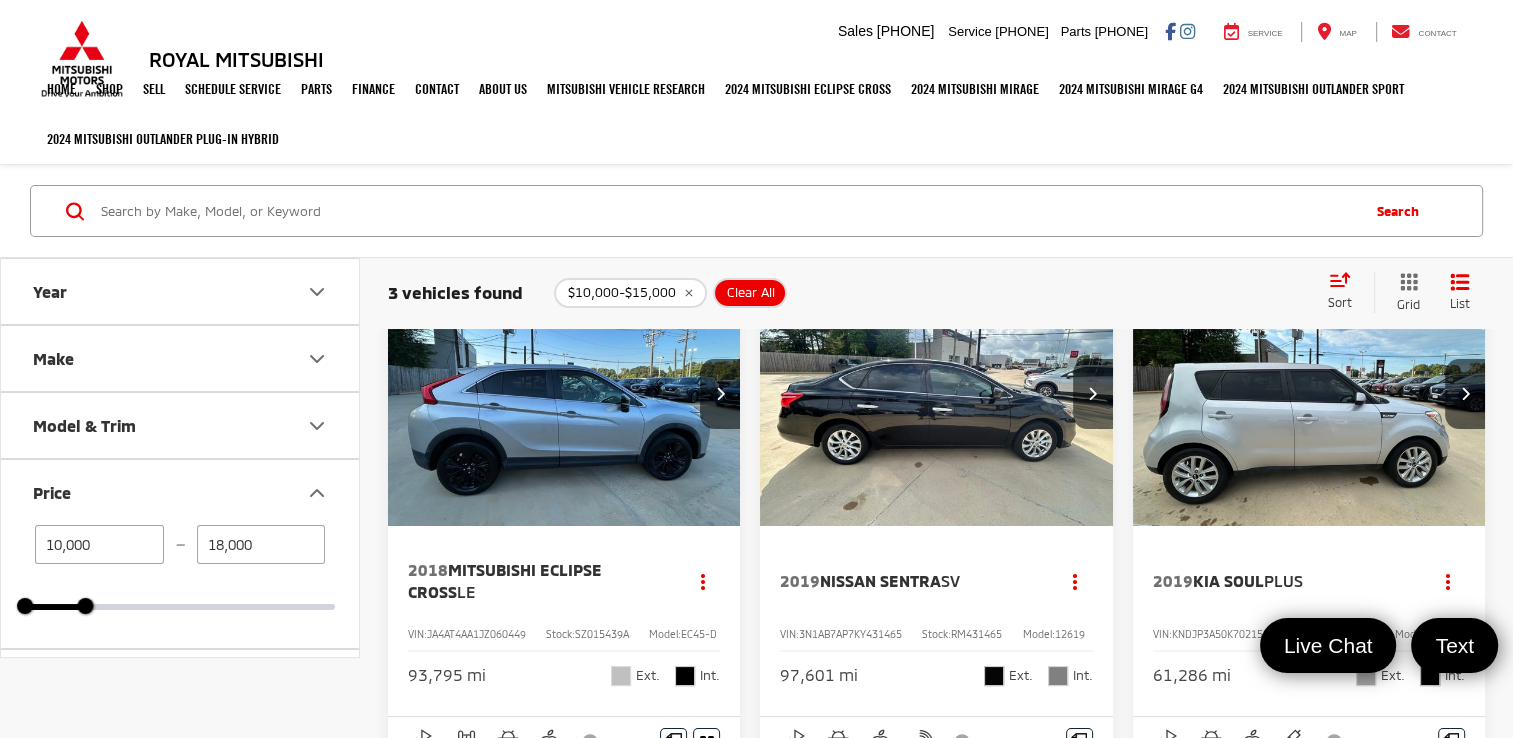 scroll, scrollTop: 0, scrollLeft: 0, axis: both 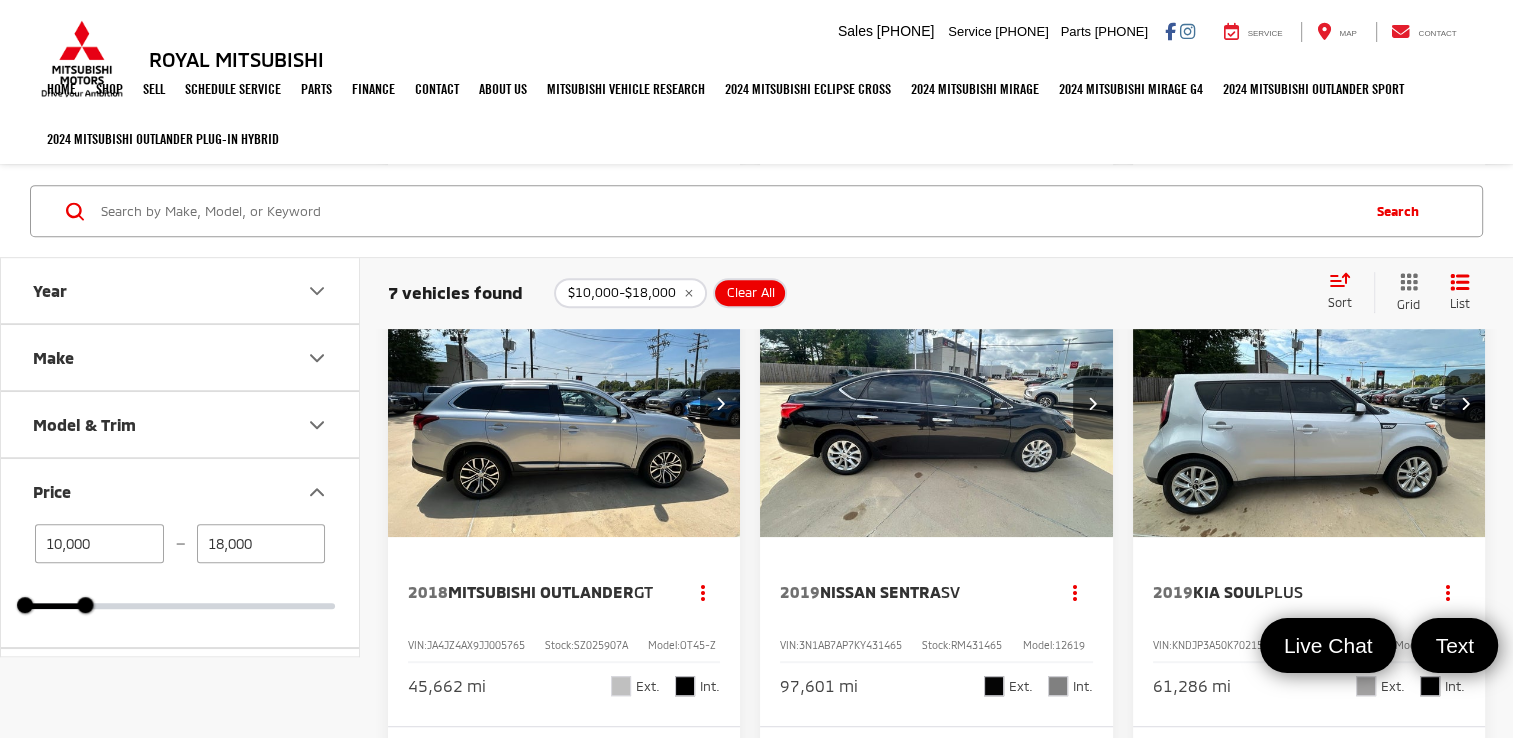 click on "Mitsubishi Outlander" at bounding box center [541, 591] 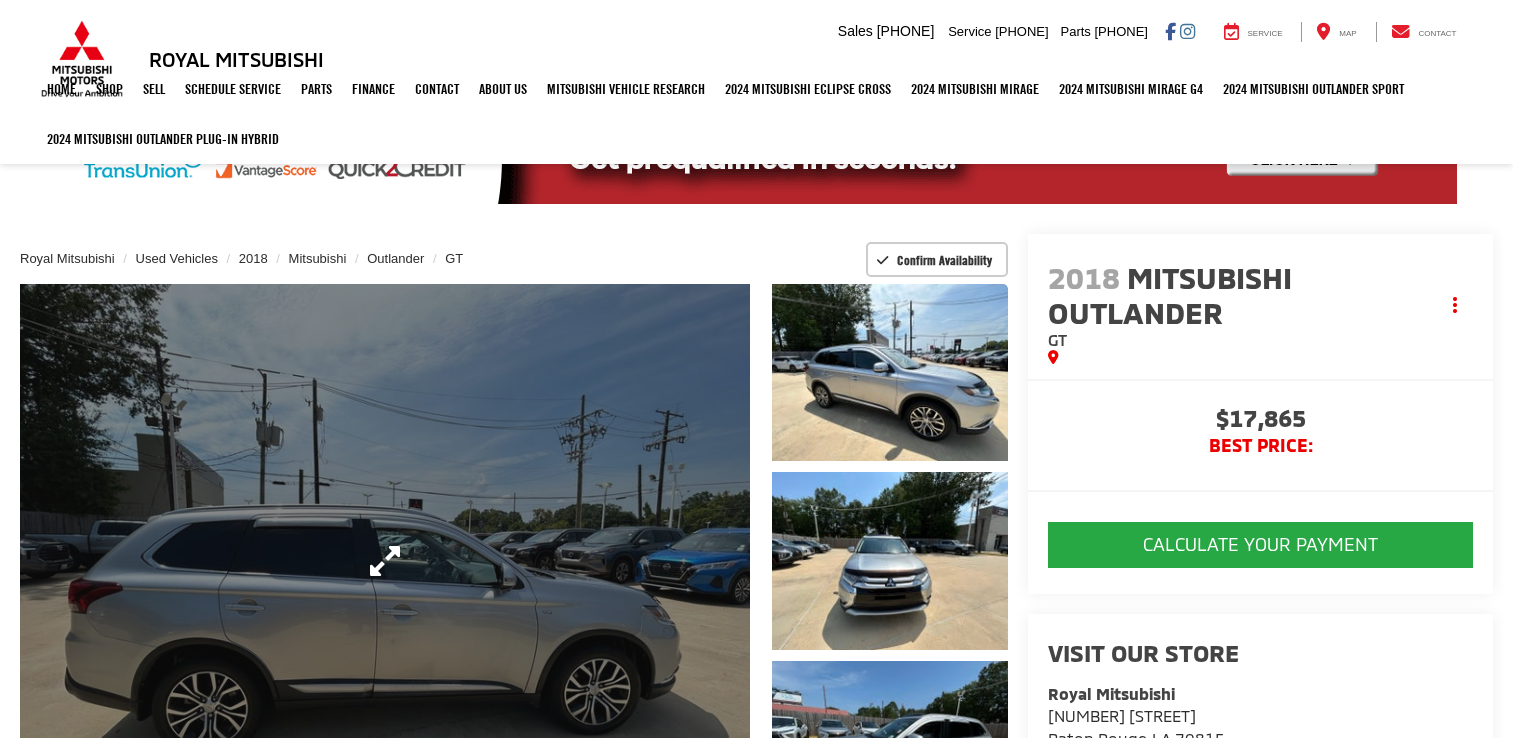 scroll, scrollTop: 0, scrollLeft: 0, axis: both 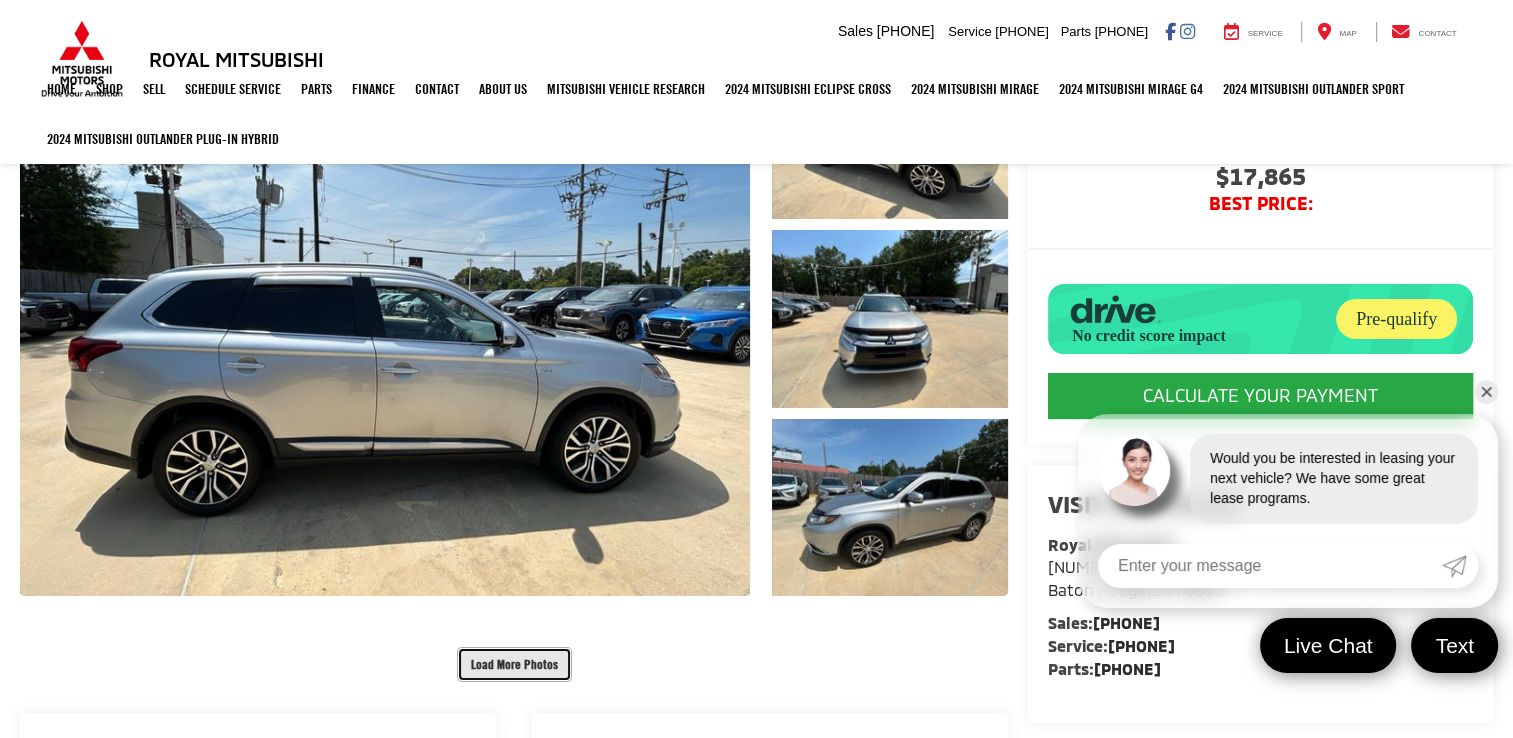 click on "Load More Photos" at bounding box center [514, 664] 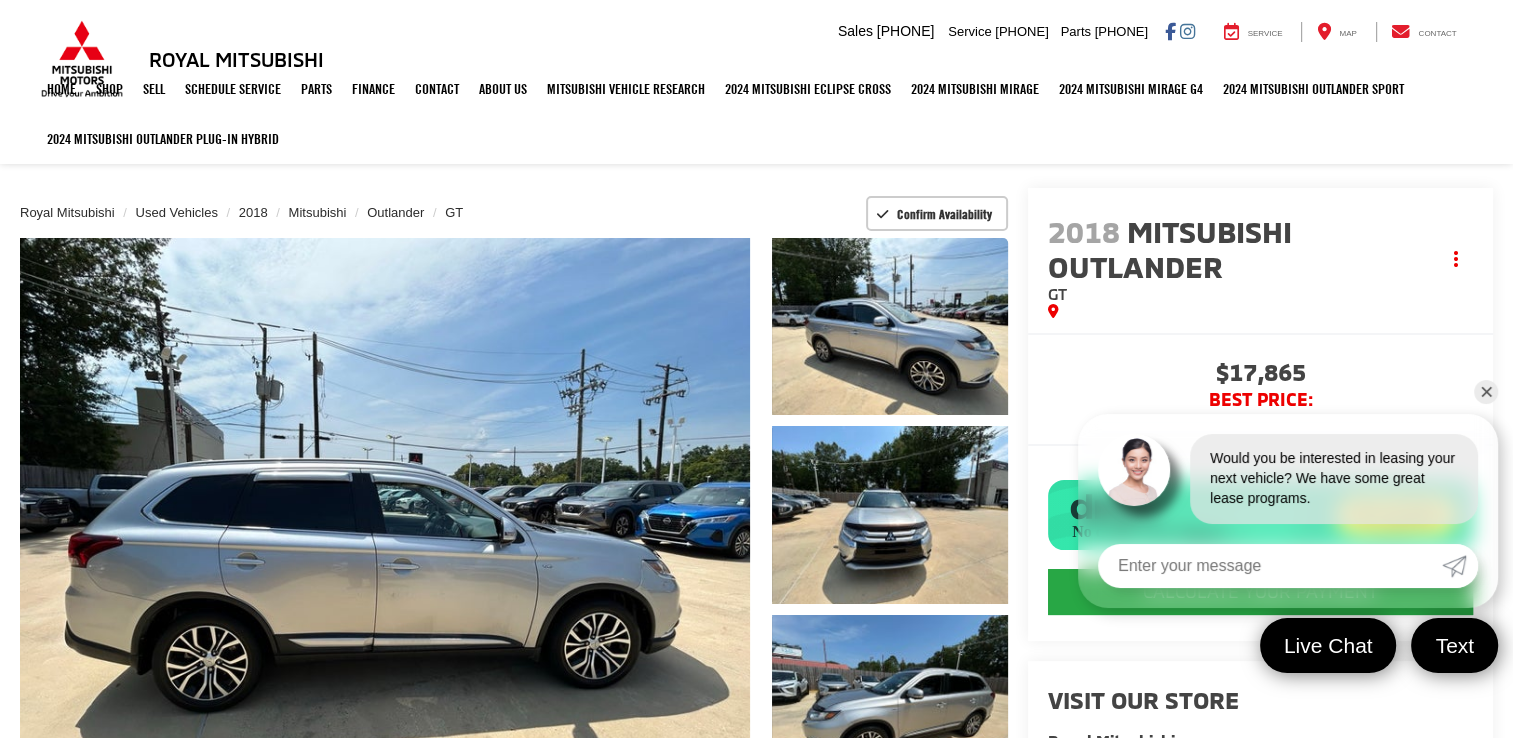scroll, scrollTop: 0, scrollLeft: 0, axis: both 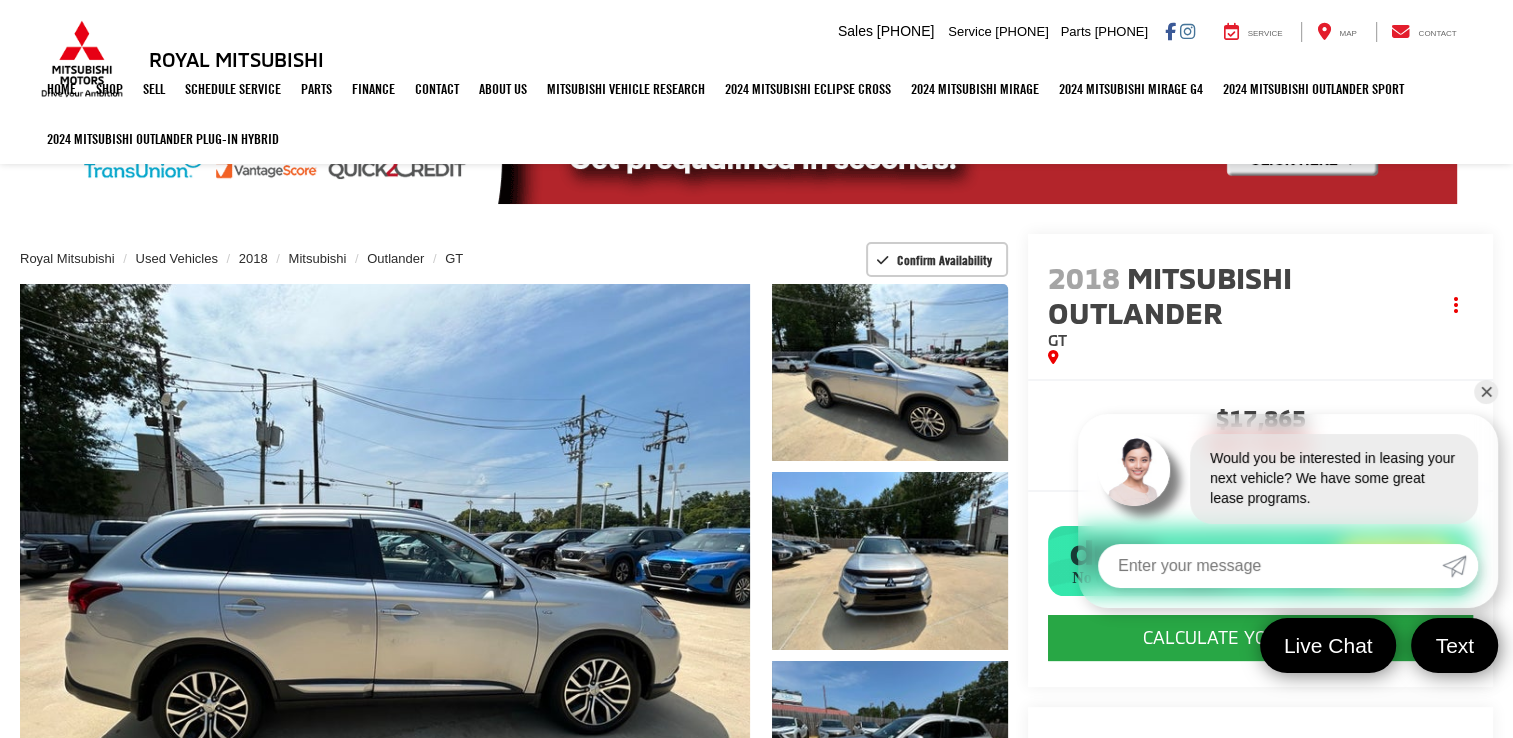 type 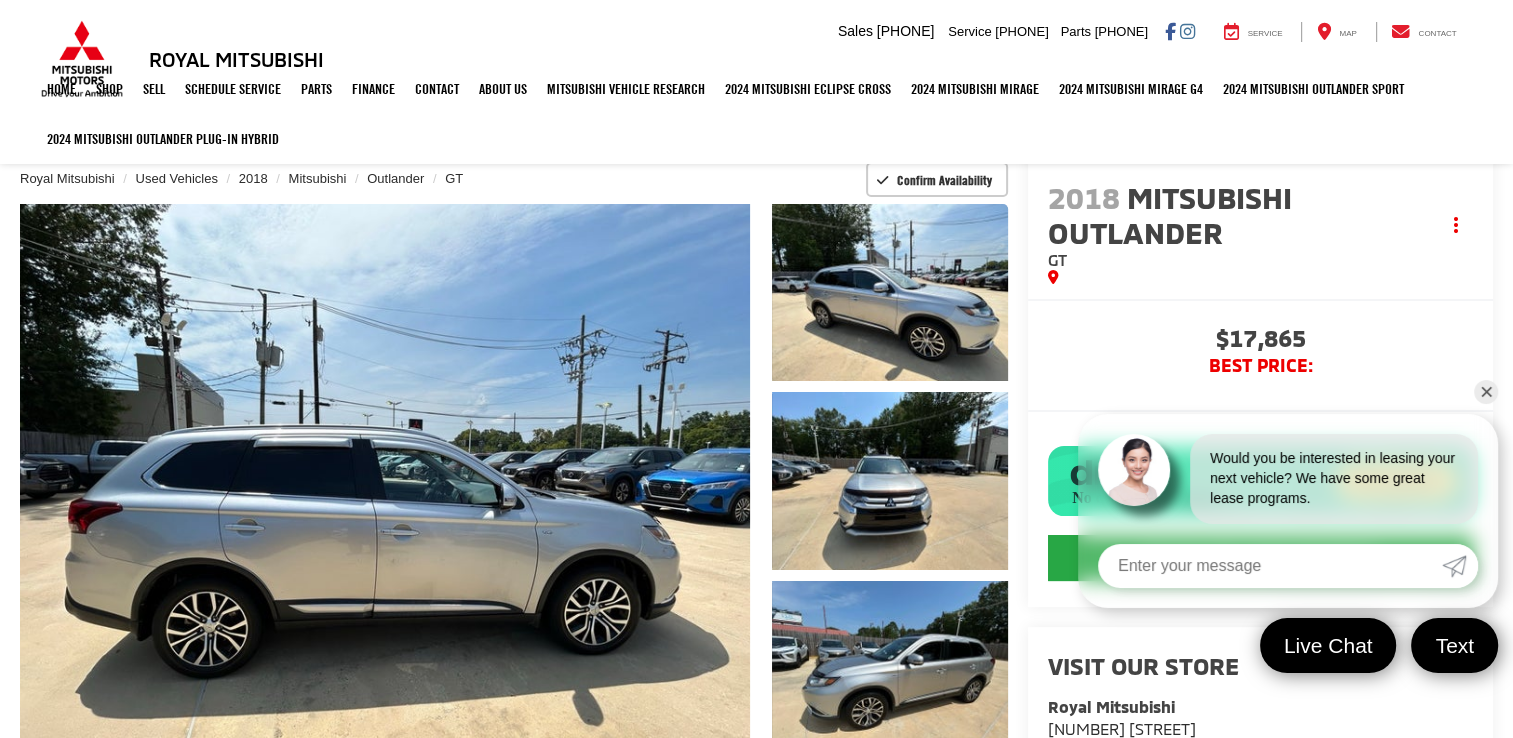 scroll, scrollTop: 120, scrollLeft: 0, axis: vertical 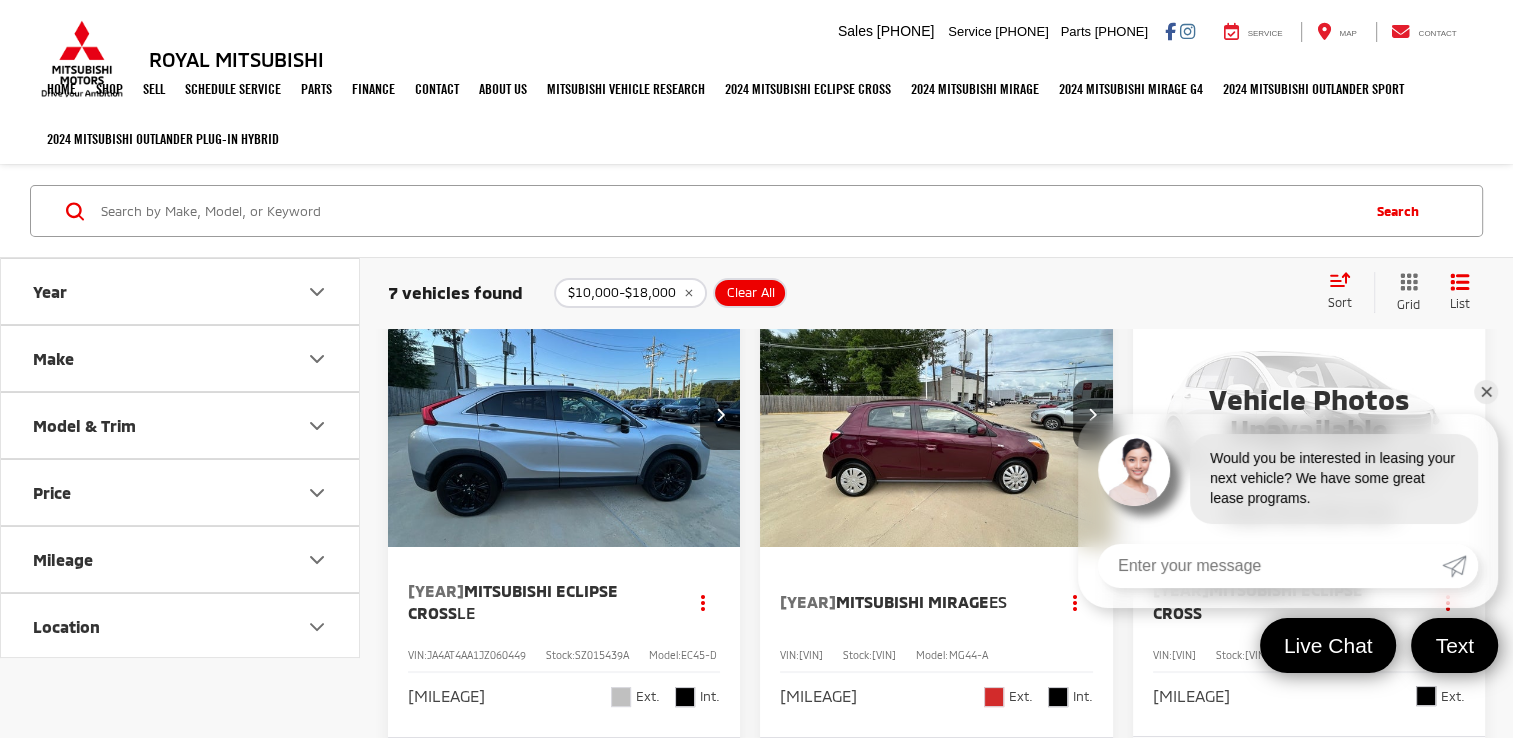 click on "✕" at bounding box center [1486, 392] 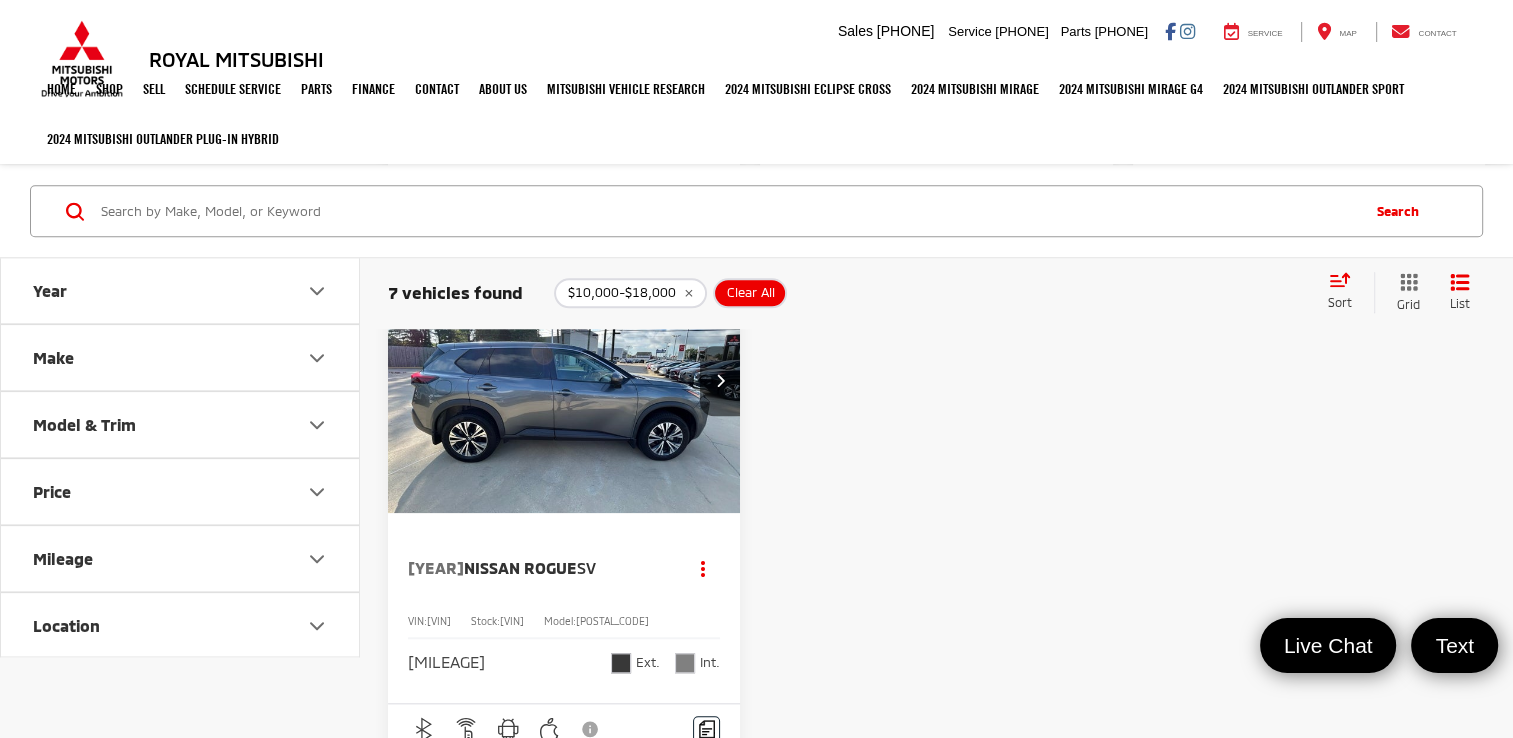scroll, scrollTop: 1828, scrollLeft: 0, axis: vertical 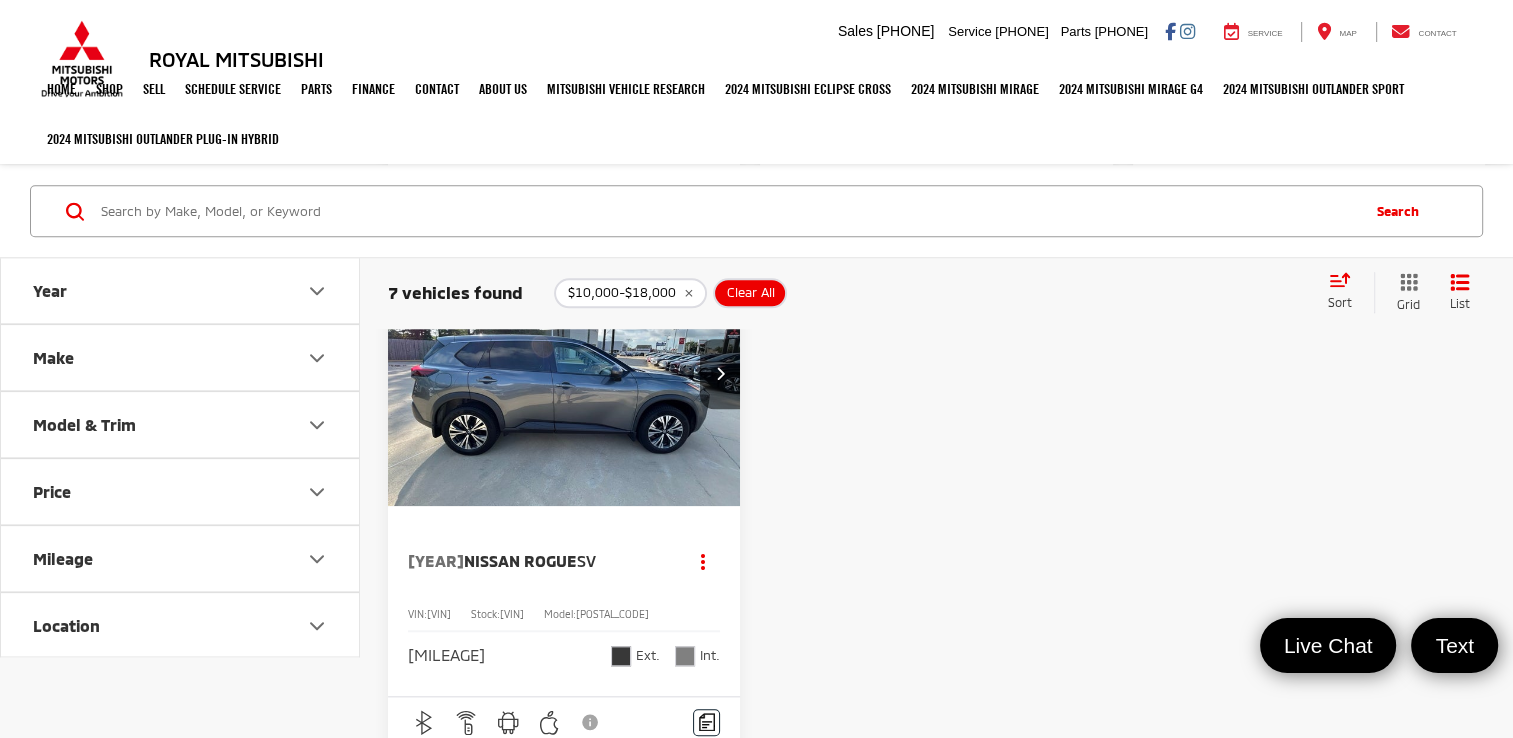 click on "Nissan Rogue" at bounding box center [520, 560] 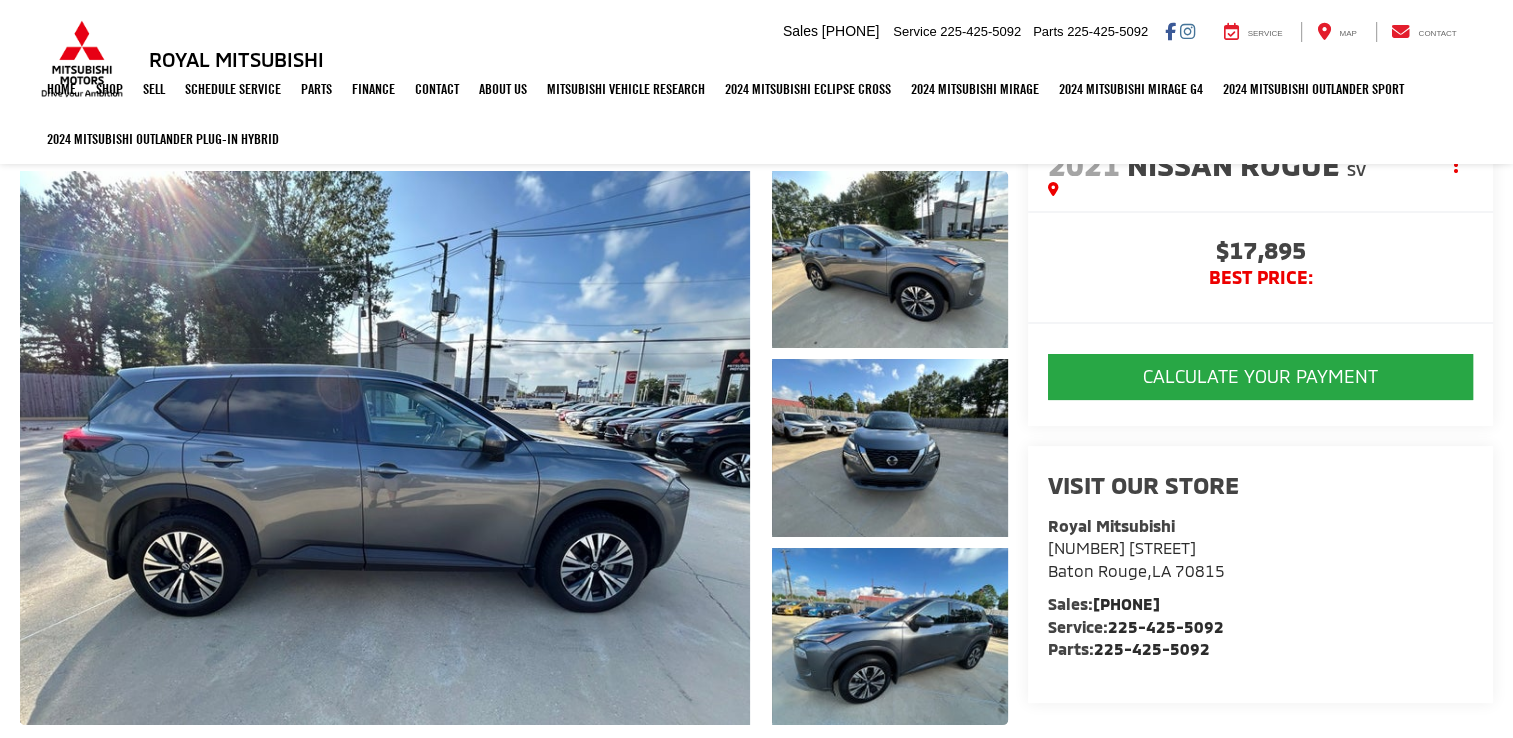 scroll, scrollTop: 160, scrollLeft: 0, axis: vertical 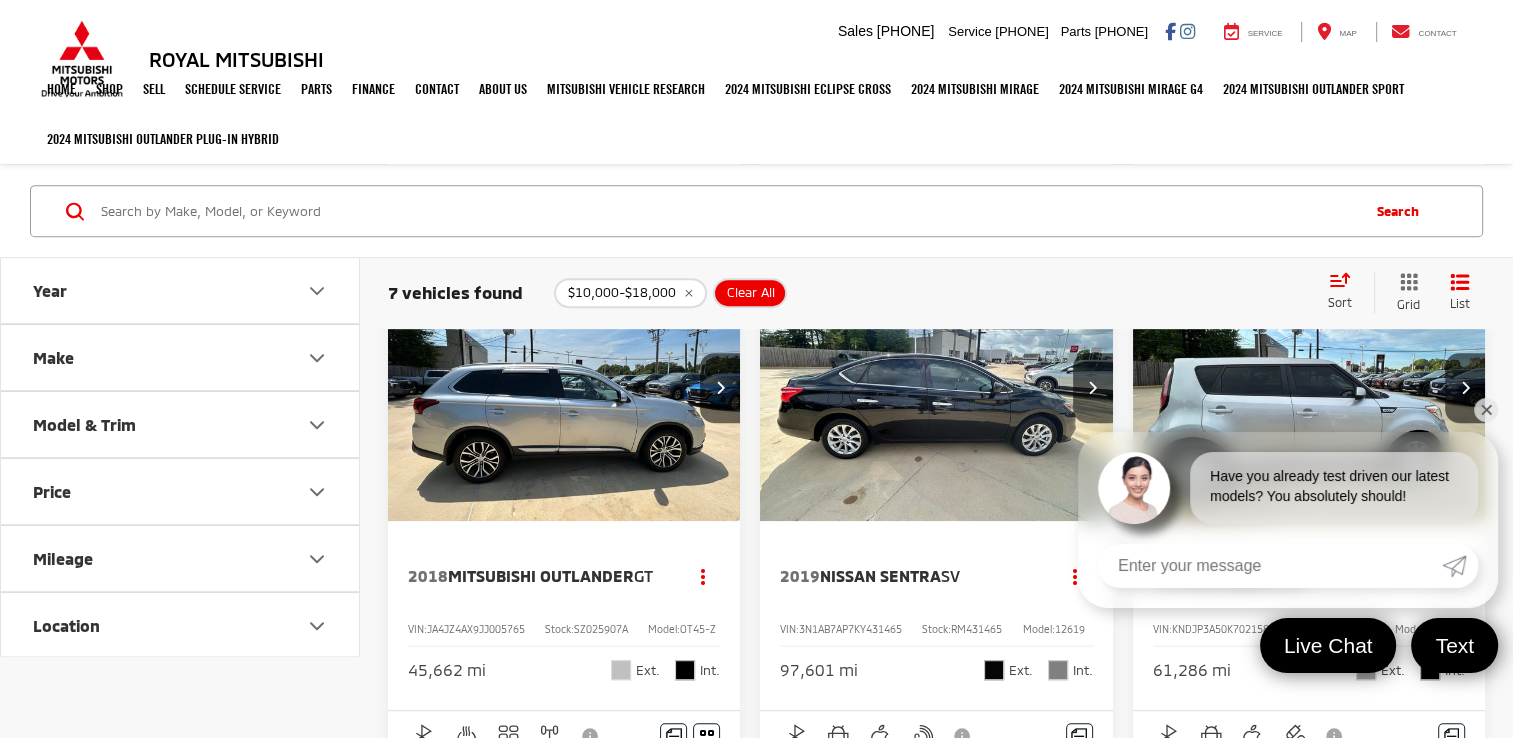 click on "Mitsubishi Outlander" at bounding box center (541, 575) 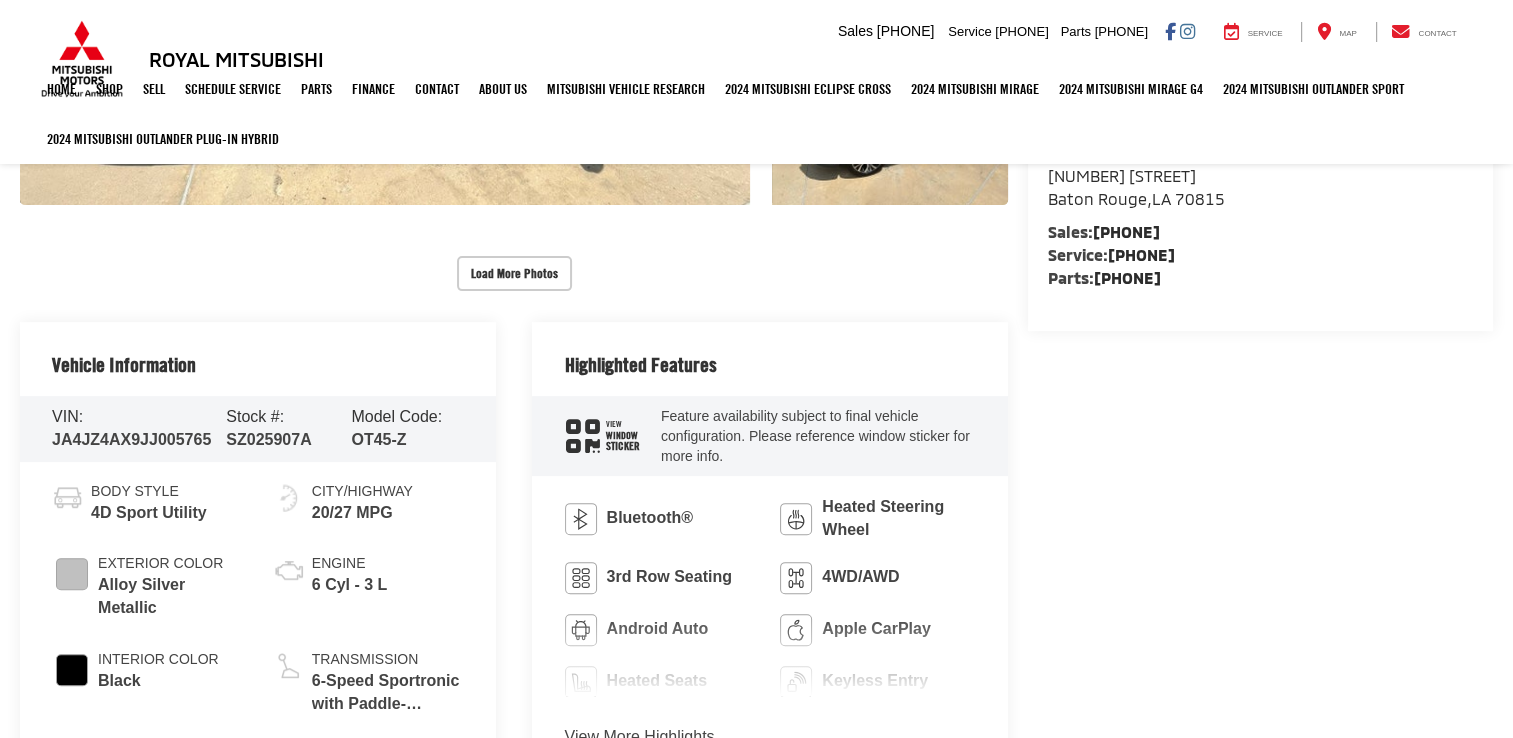 scroll, scrollTop: 614, scrollLeft: 0, axis: vertical 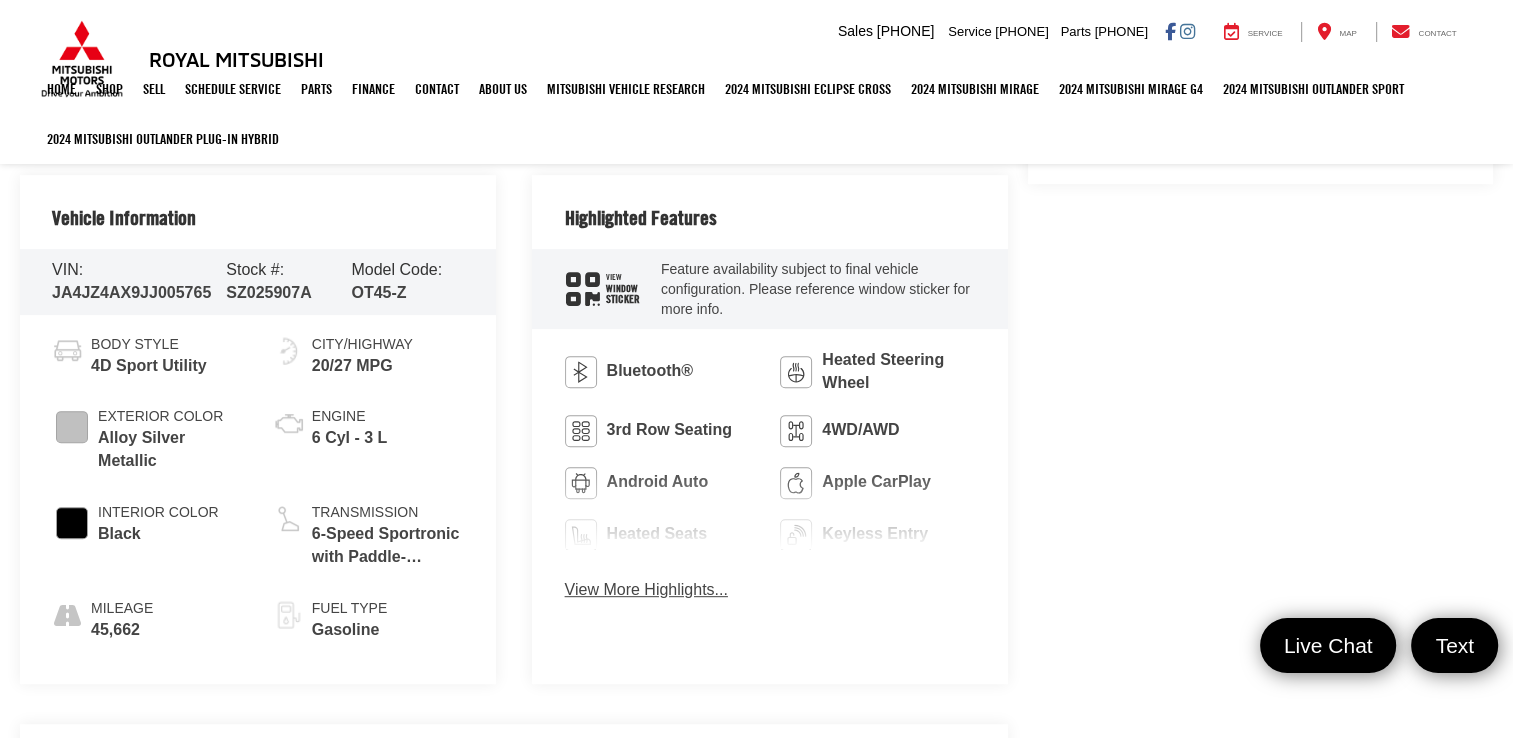 click on "View More Highlights..." at bounding box center [646, 590] 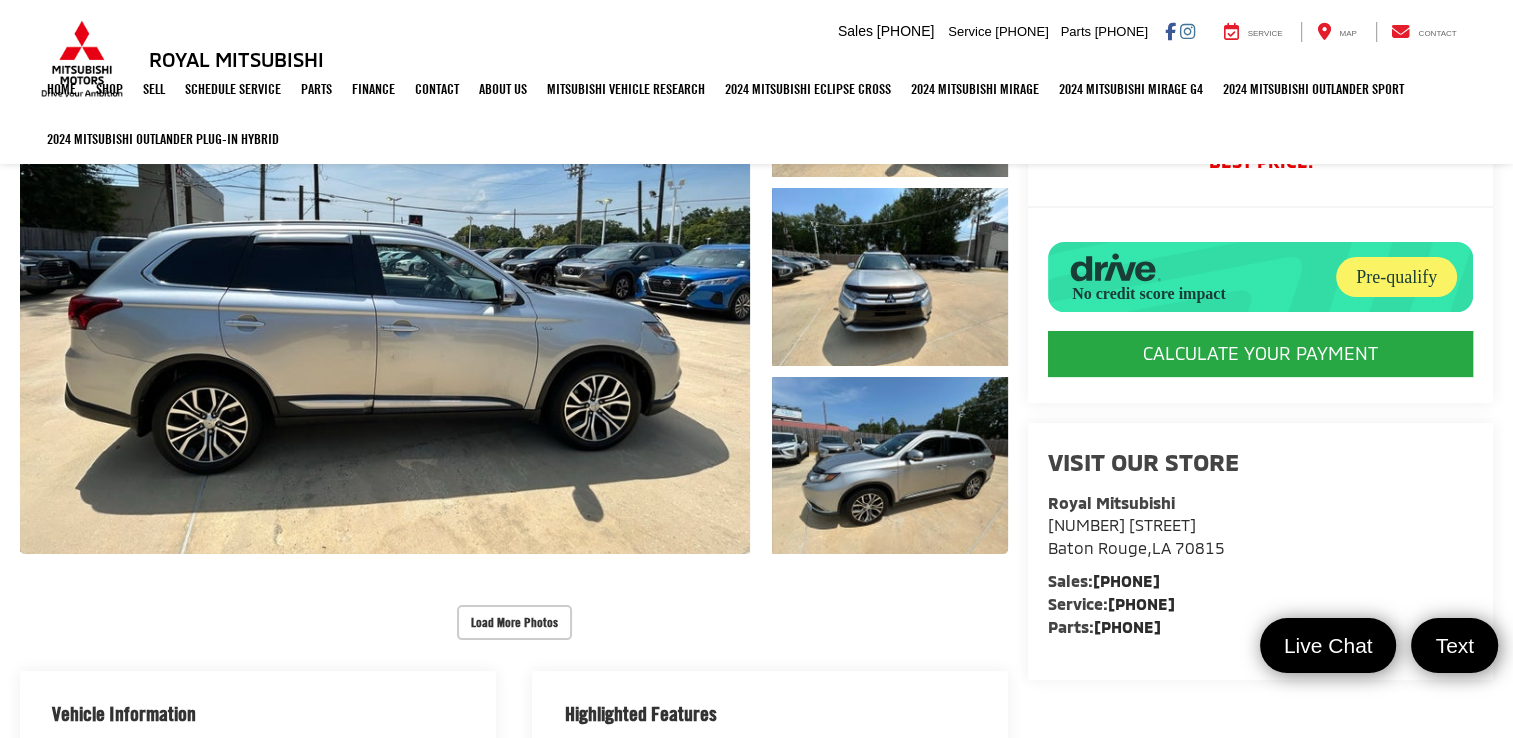 scroll, scrollTop: 317, scrollLeft: 0, axis: vertical 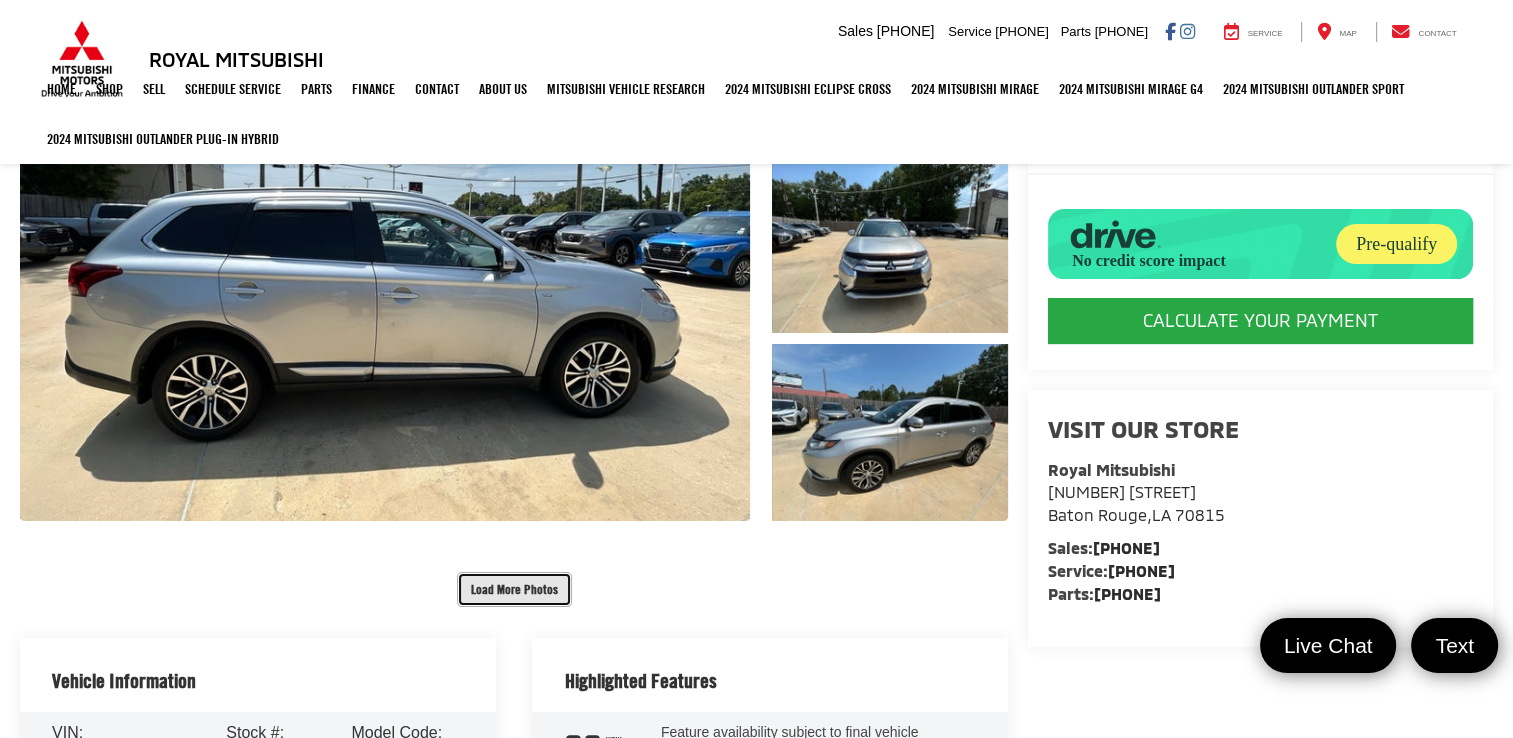 click on "Load More Photos" at bounding box center [514, 589] 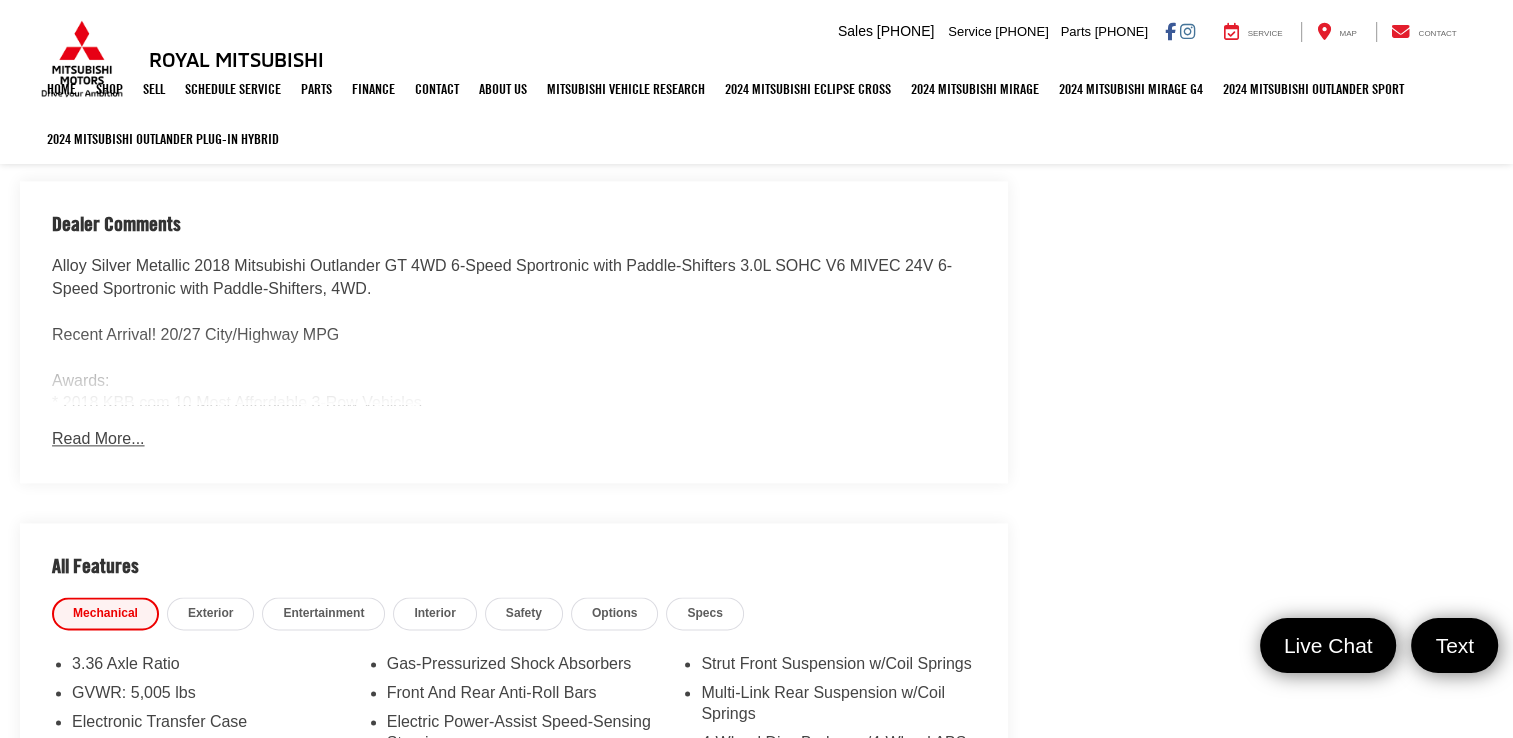 scroll, scrollTop: 2392, scrollLeft: 0, axis: vertical 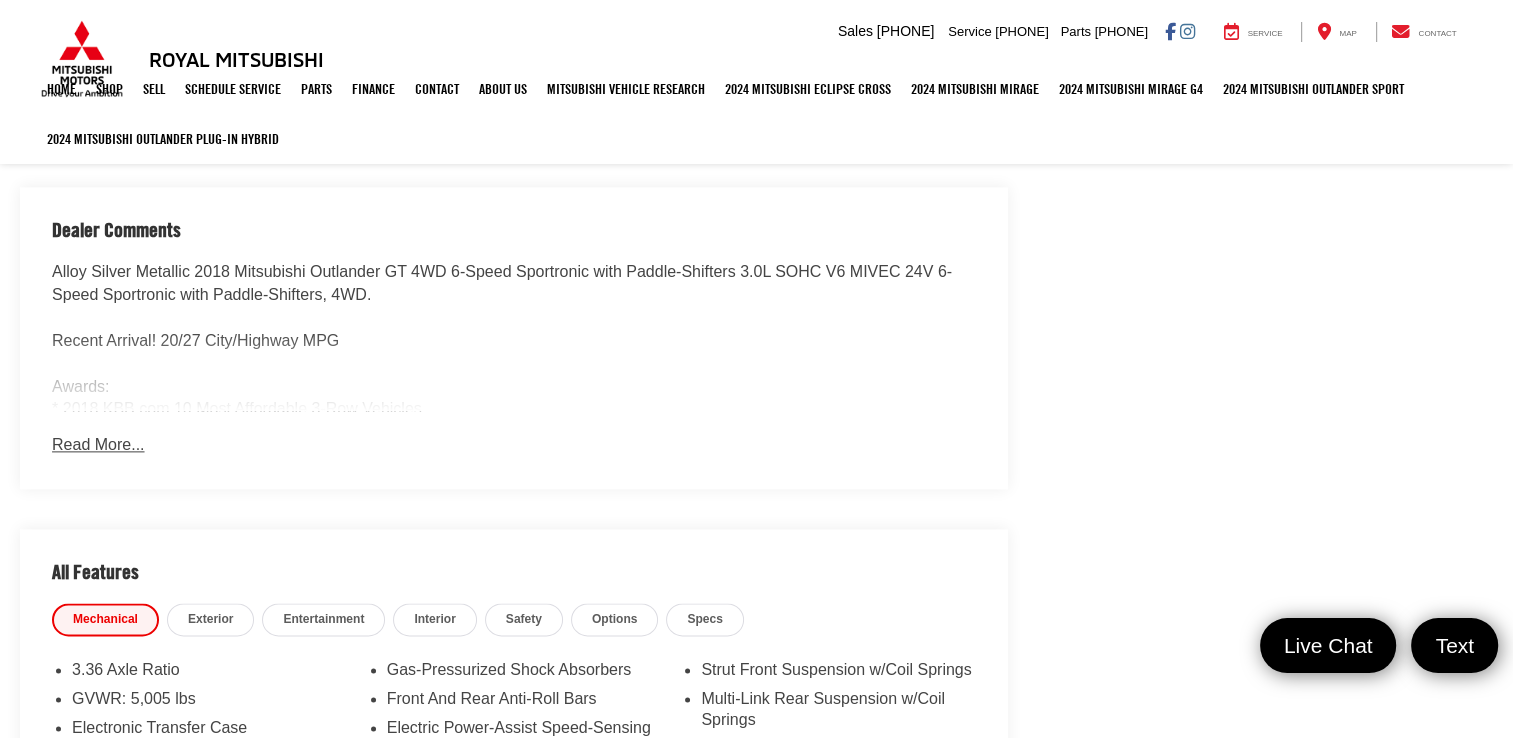click on "Read More..." at bounding box center [98, 445] 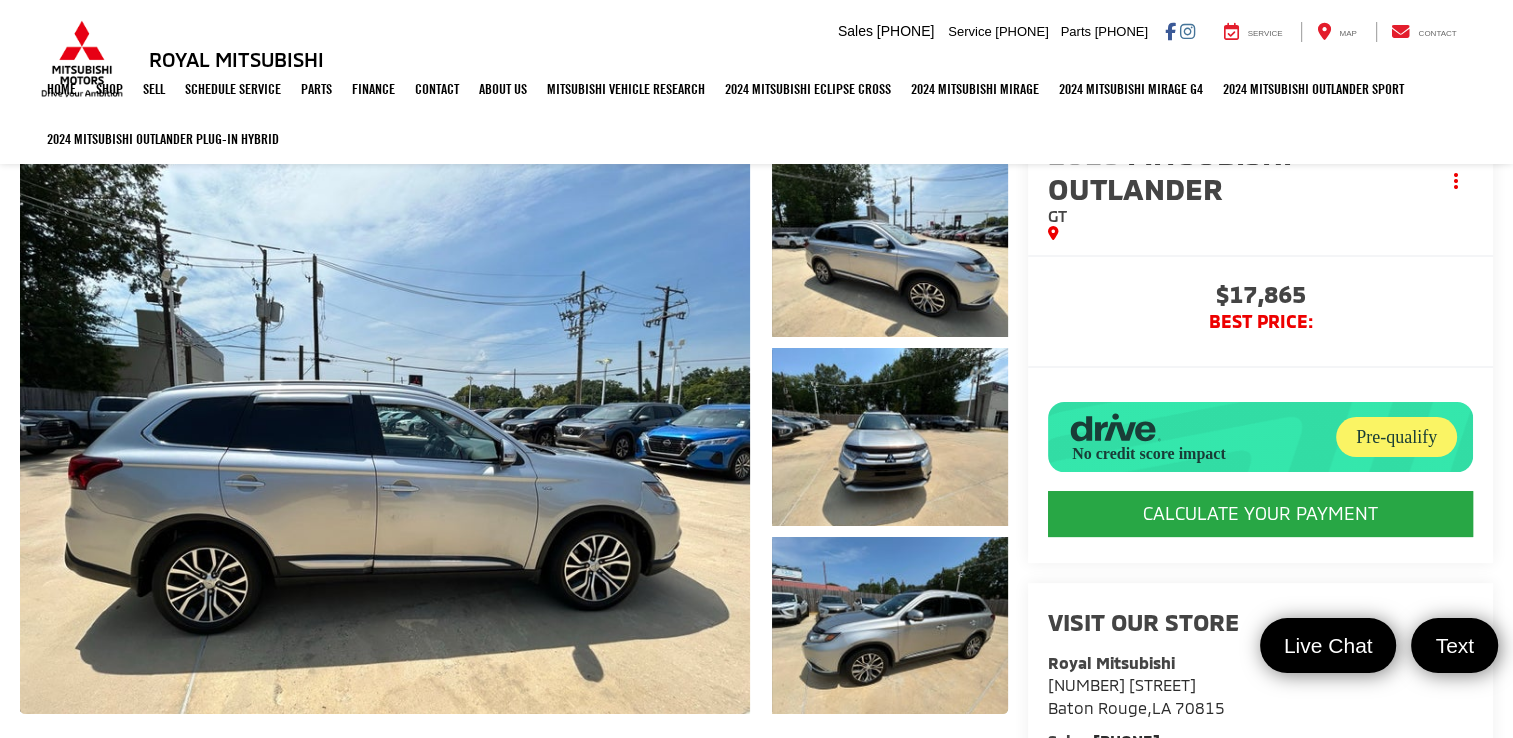 scroll, scrollTop: 0, scrollLeft: 0, axis: both 